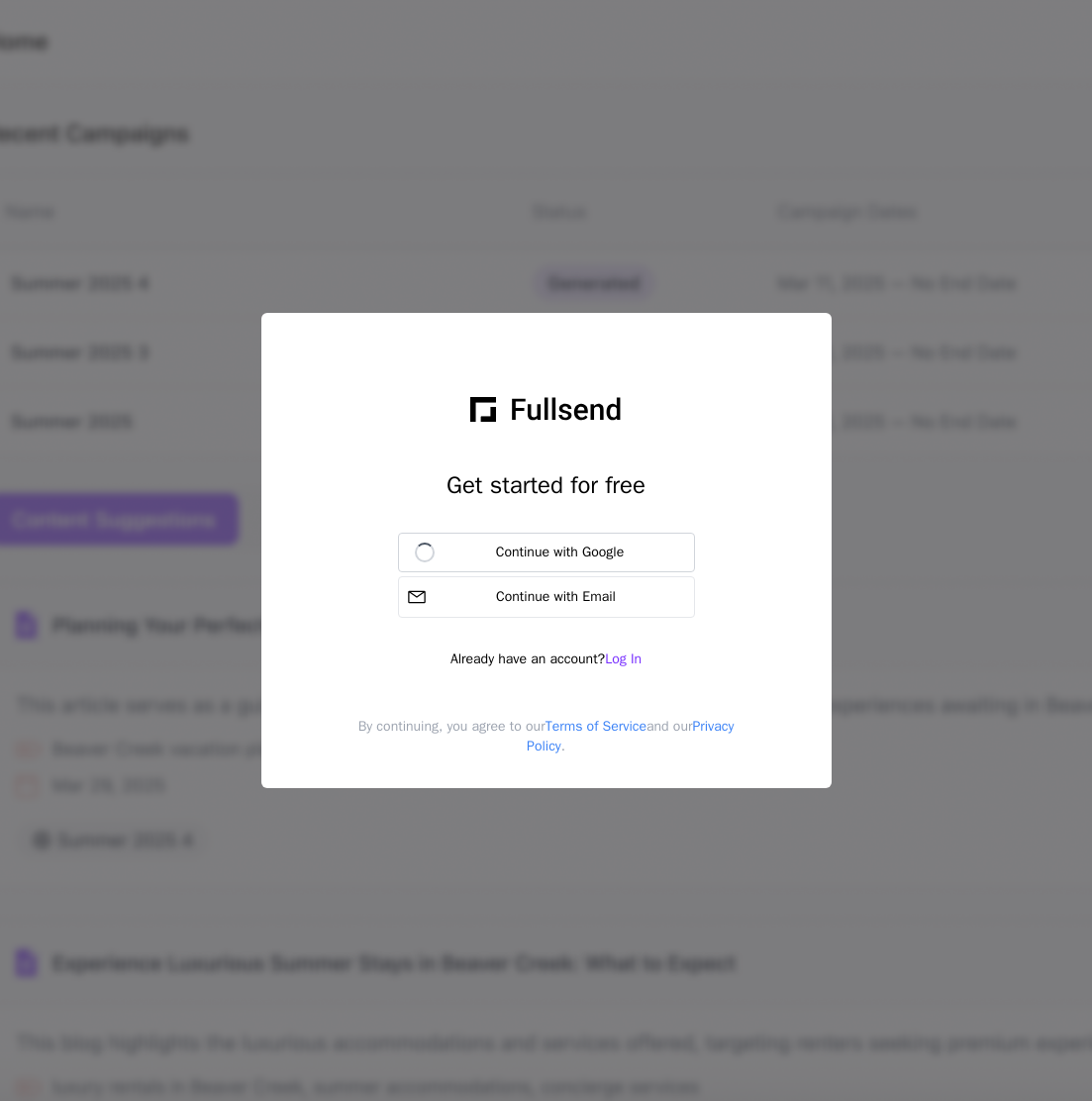 scroll, scrollTop: 0, scrollLeft: 0, axis: both 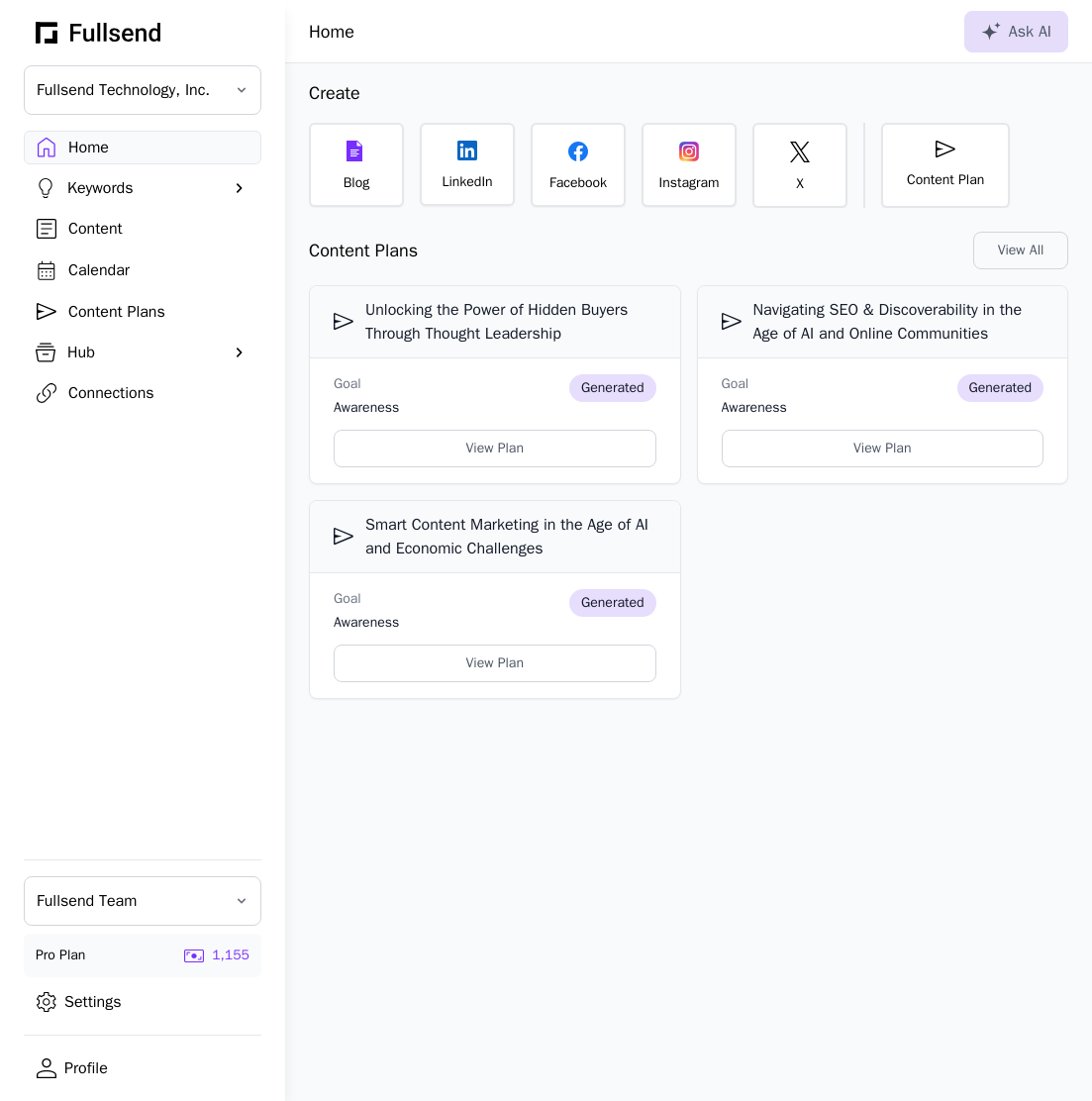 click on "Profile" at bounding box center (143, 1068) 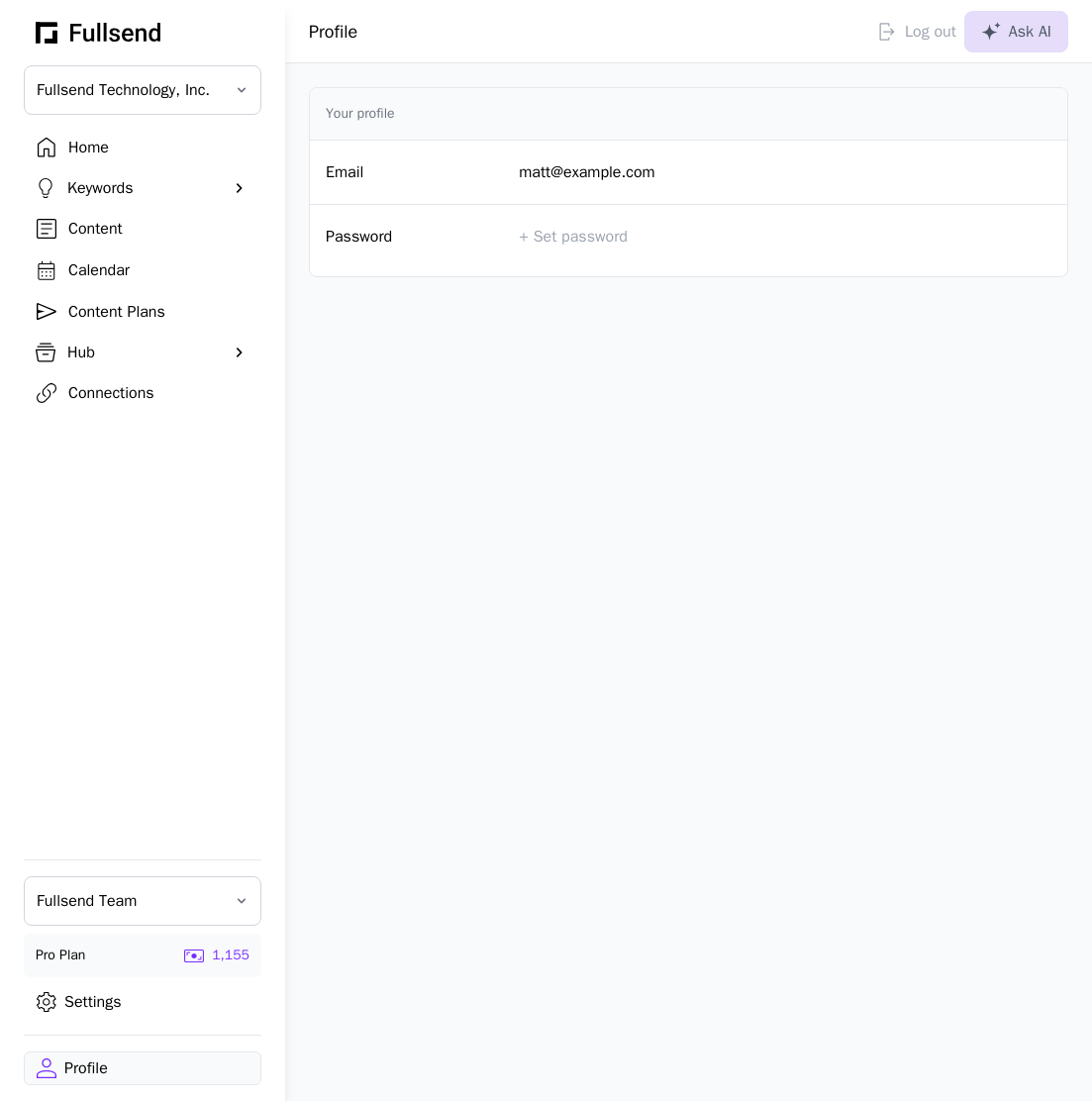 click on "Log out" 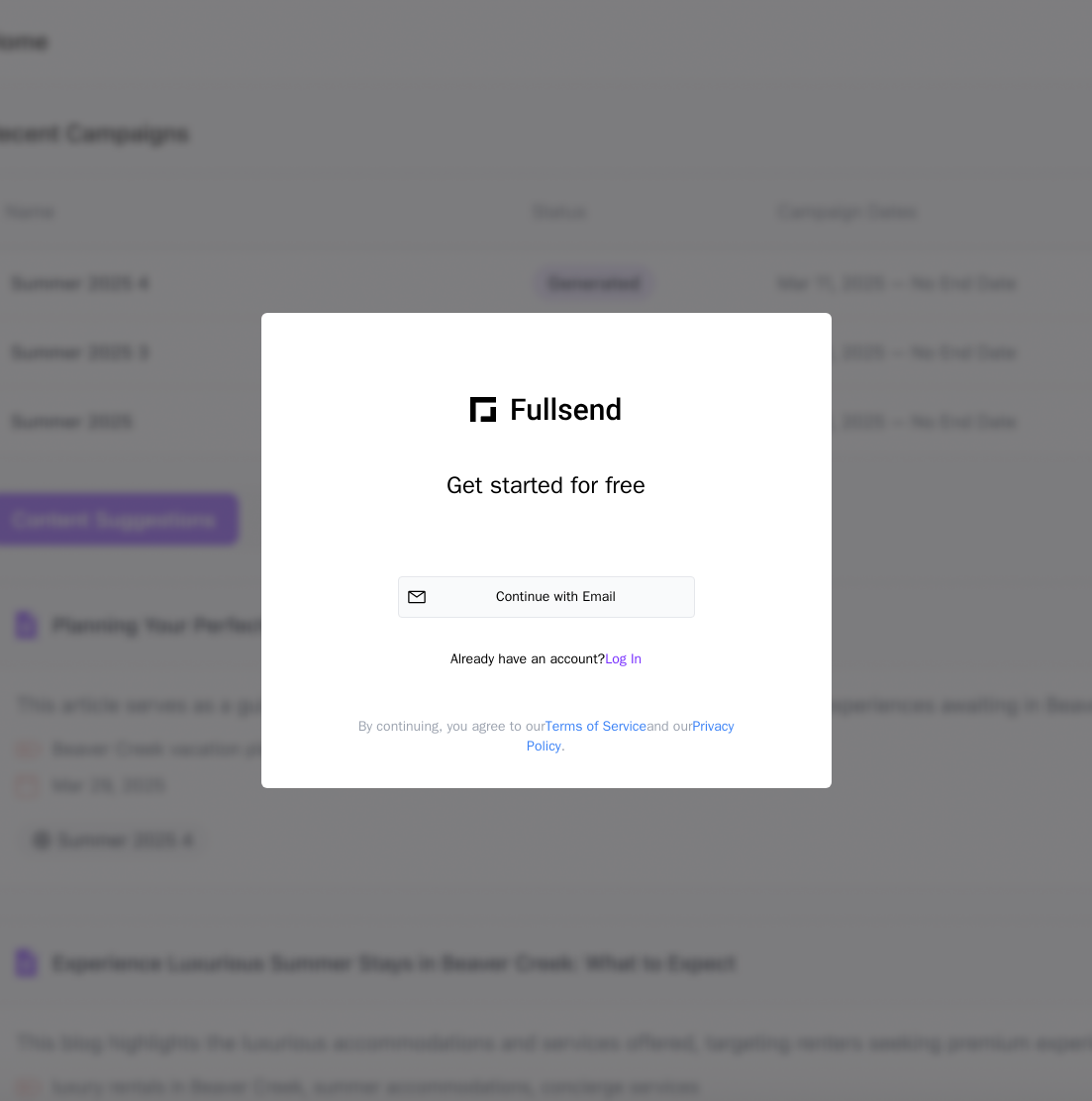 click on "Continue with Email" at bounding box center (560, 597) 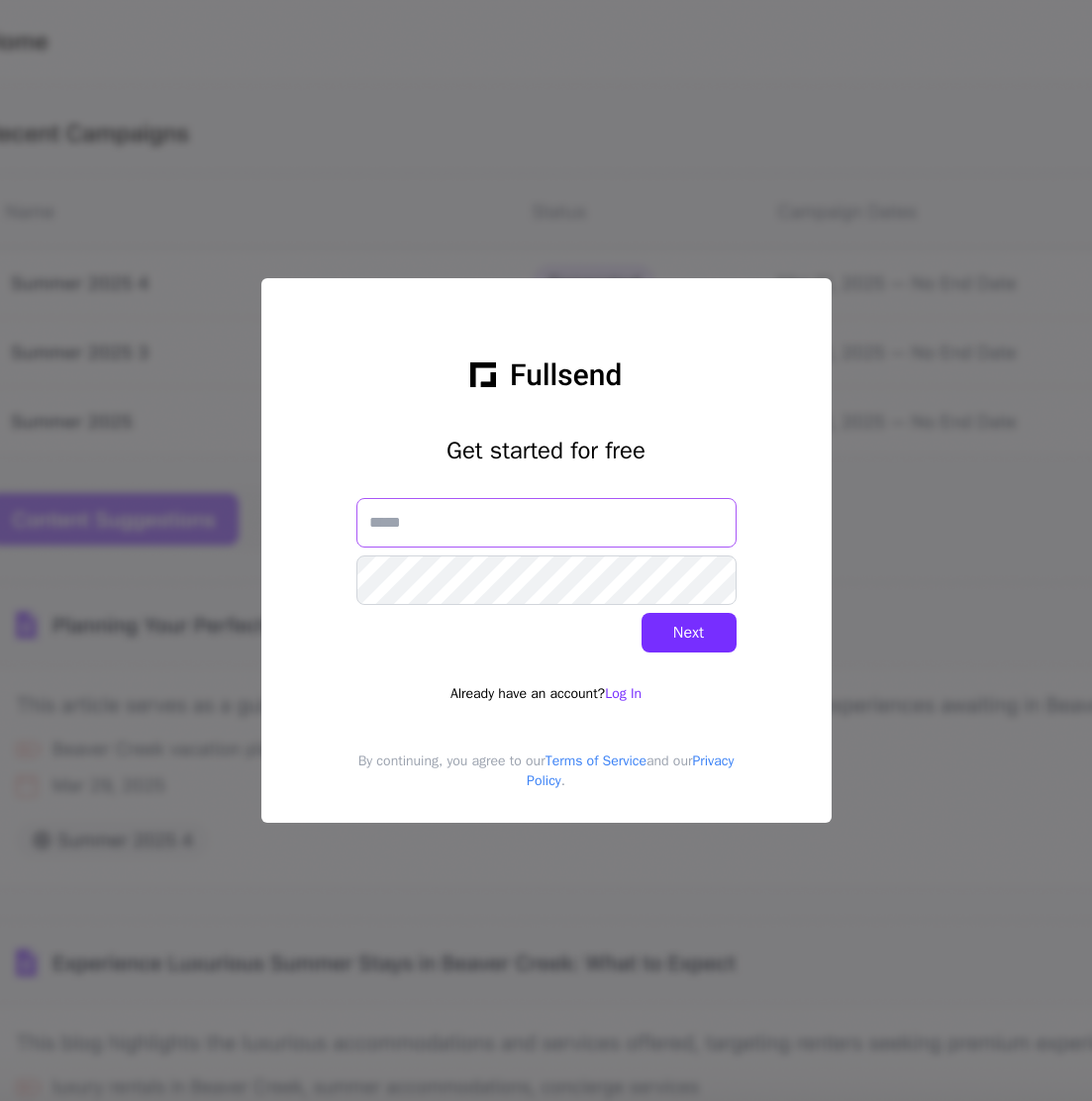 click at bounding box center (546, 523) 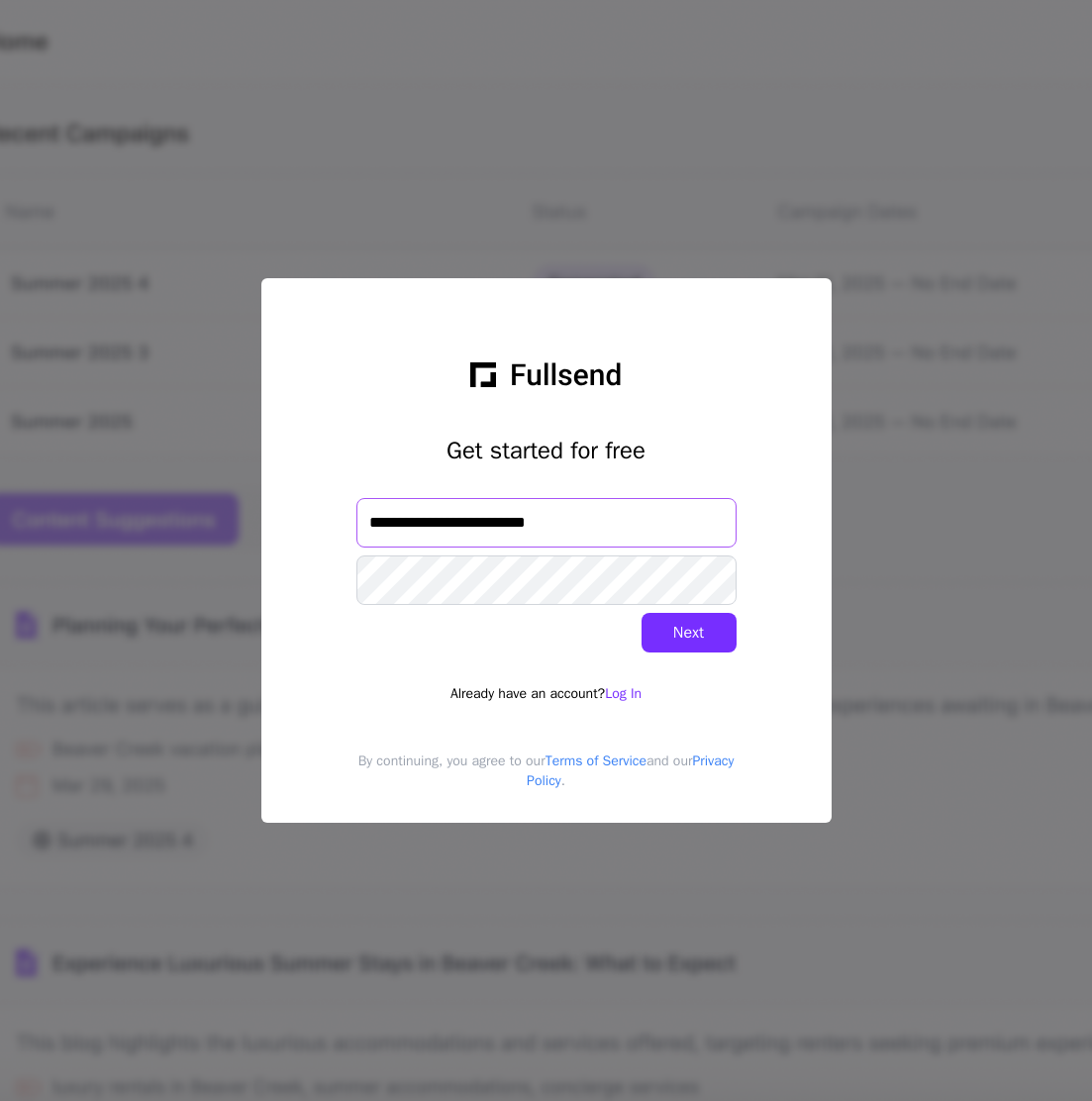 type on "**********" 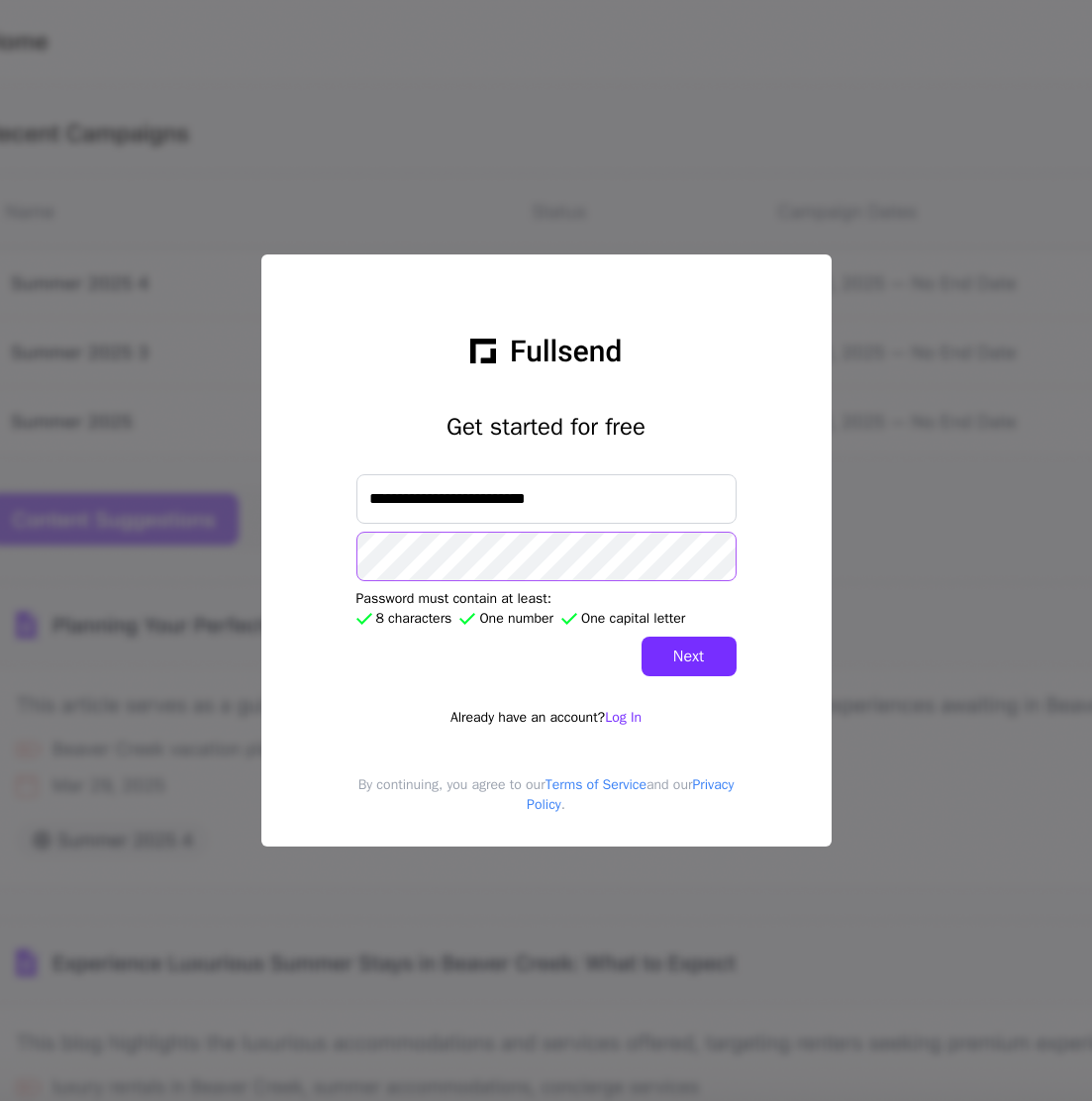 click on "Next" at bounding box center [689, 656] 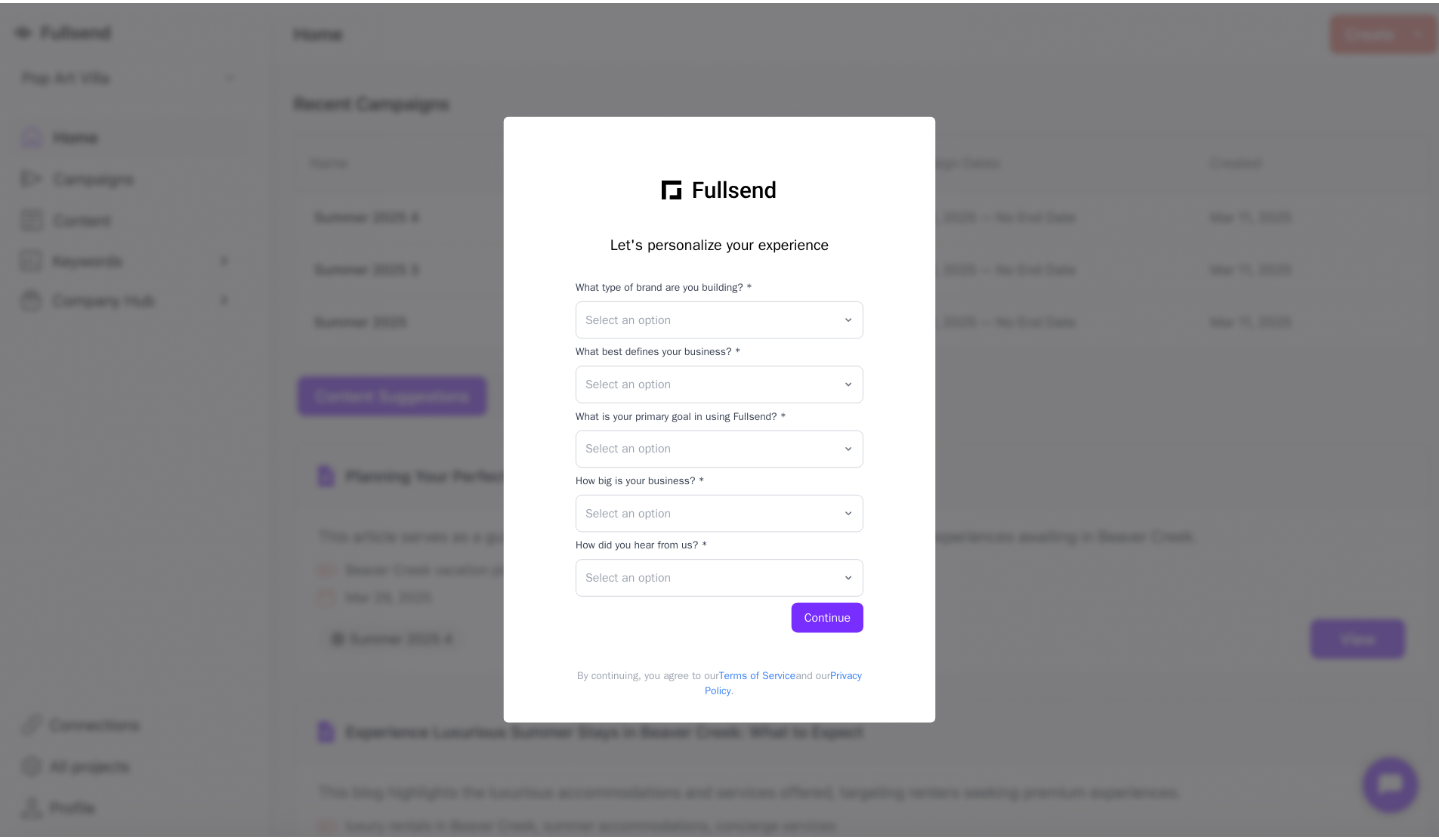scroll, scrollTop: 0, scrollLeft: 0, axis: both 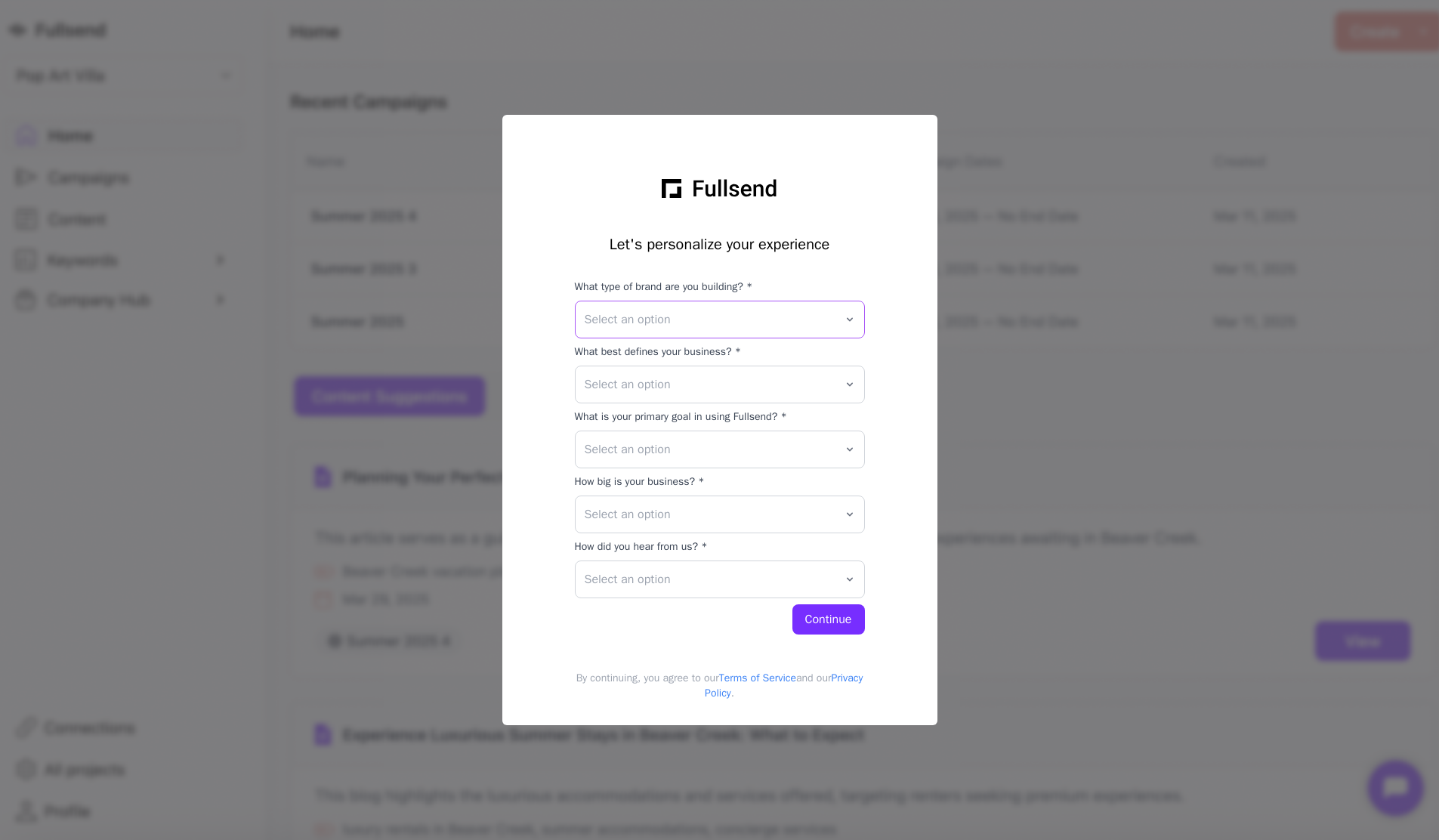 click on "Select an option" at bounding box center [709, 320] 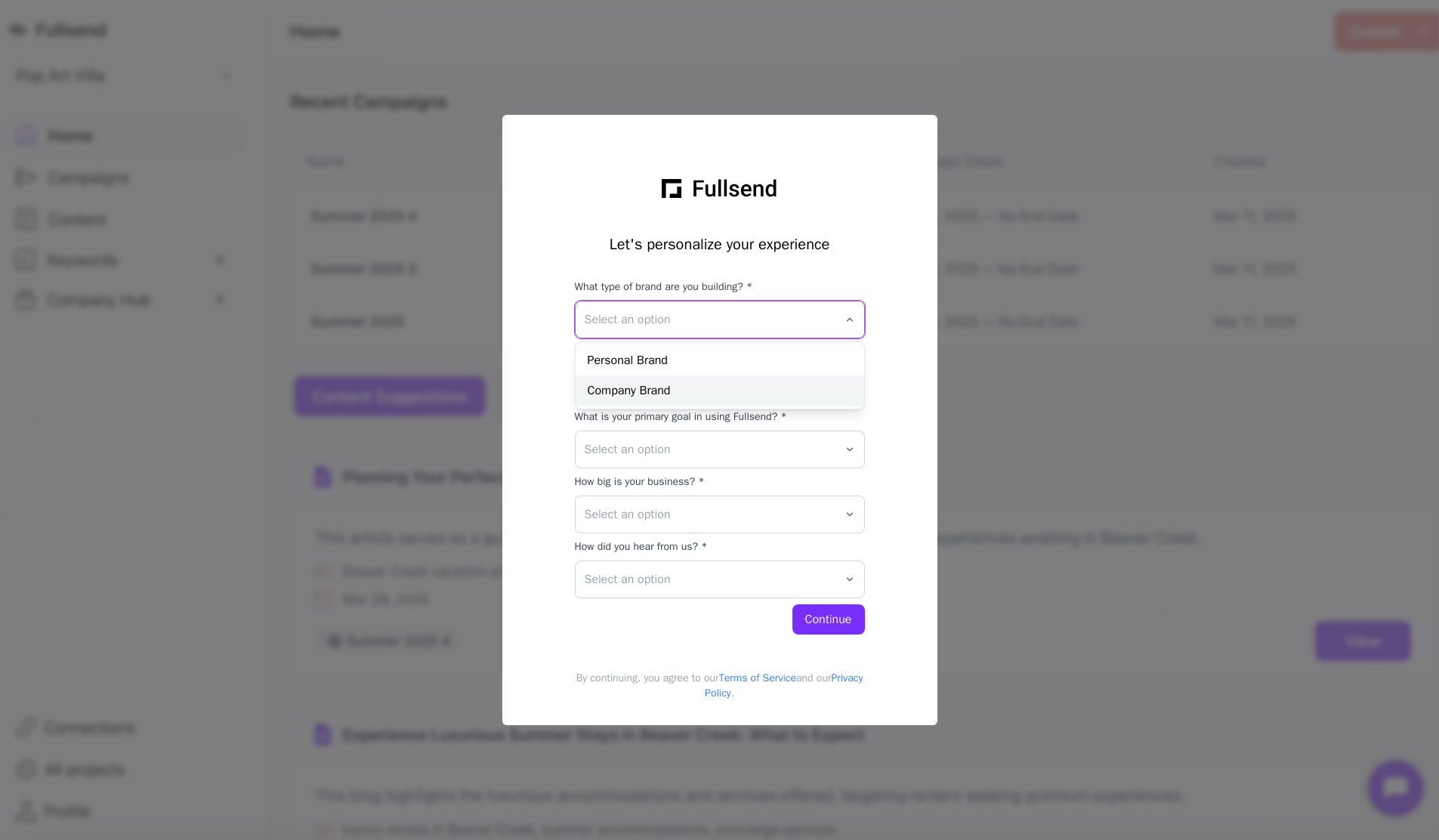 click on "Company Brand" at bounding box center (720, 391) 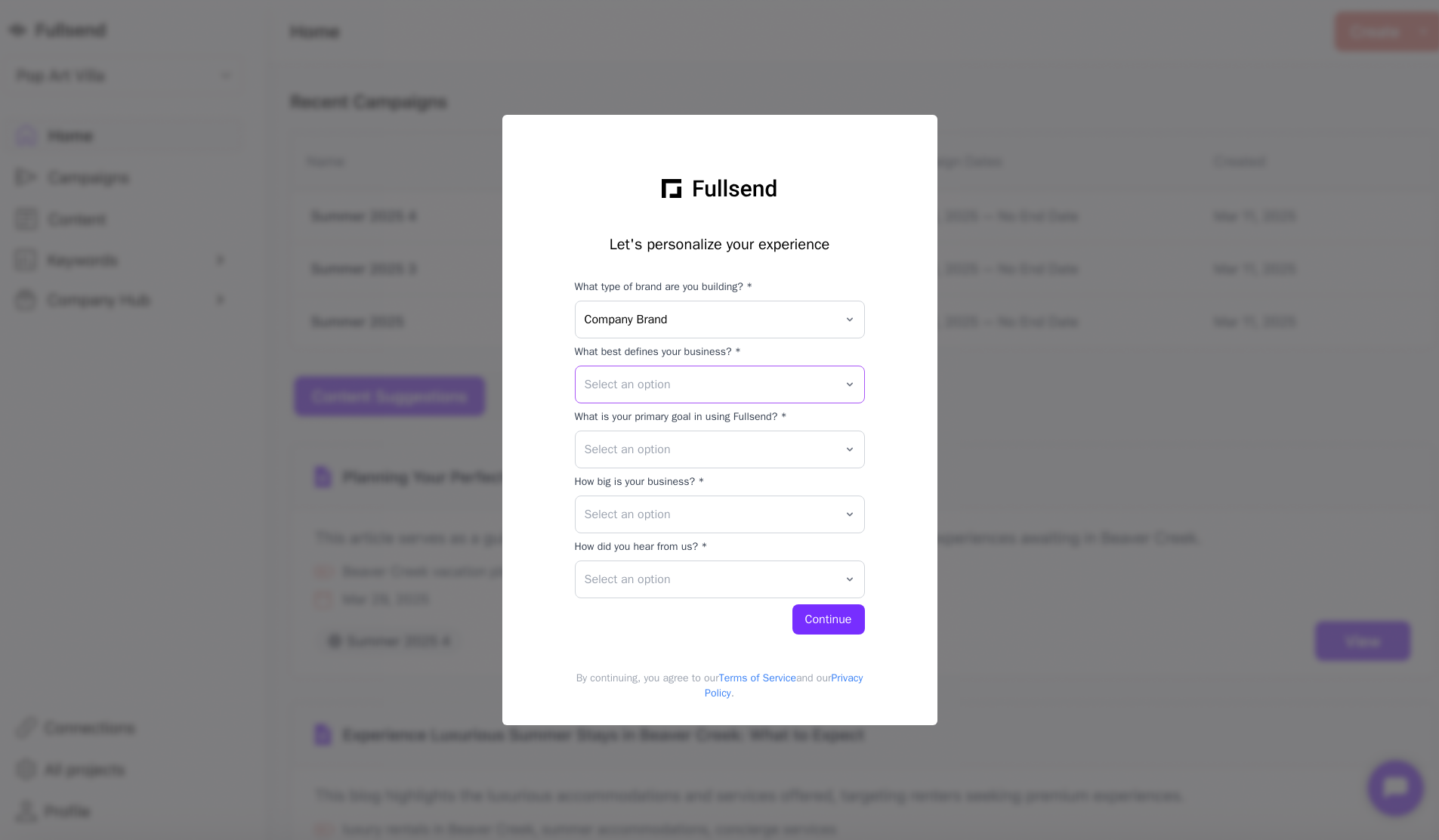 click on "Select an option" at bounding box center [720, 384] 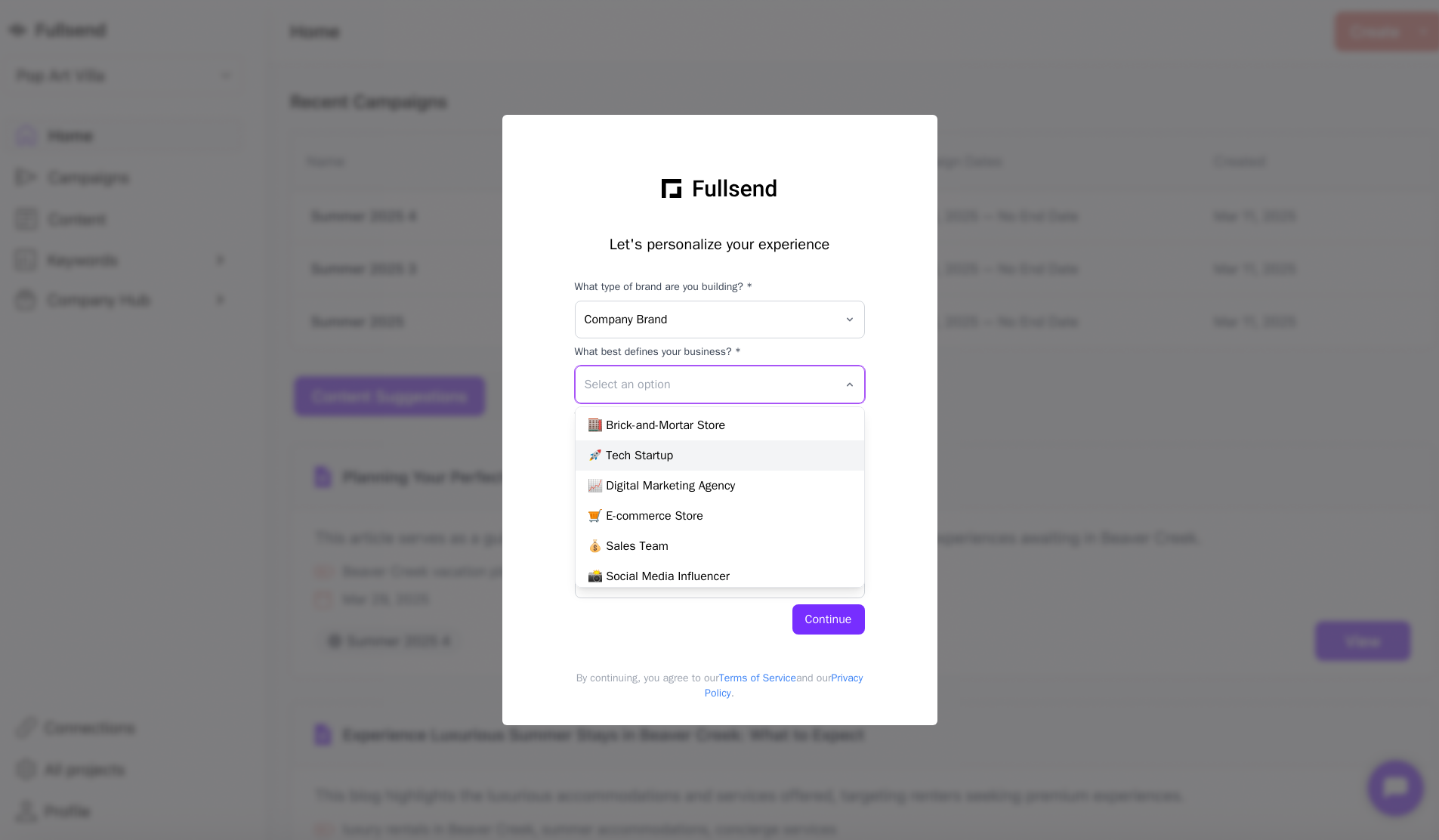 click on "🚀 Tech Startup" at bounding box center [720, 456] 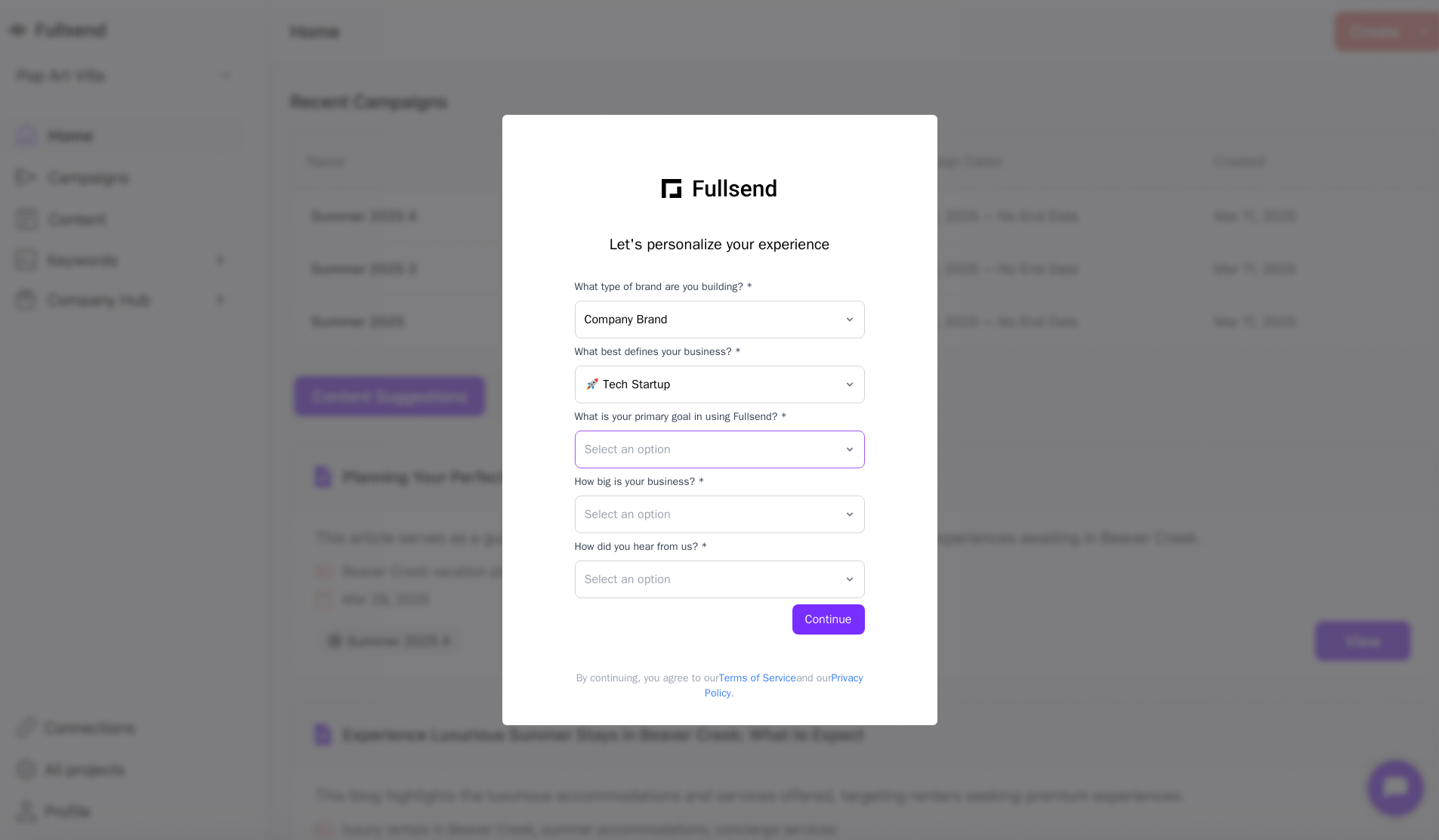click on "Select an option" at bounding box center [709, 449] 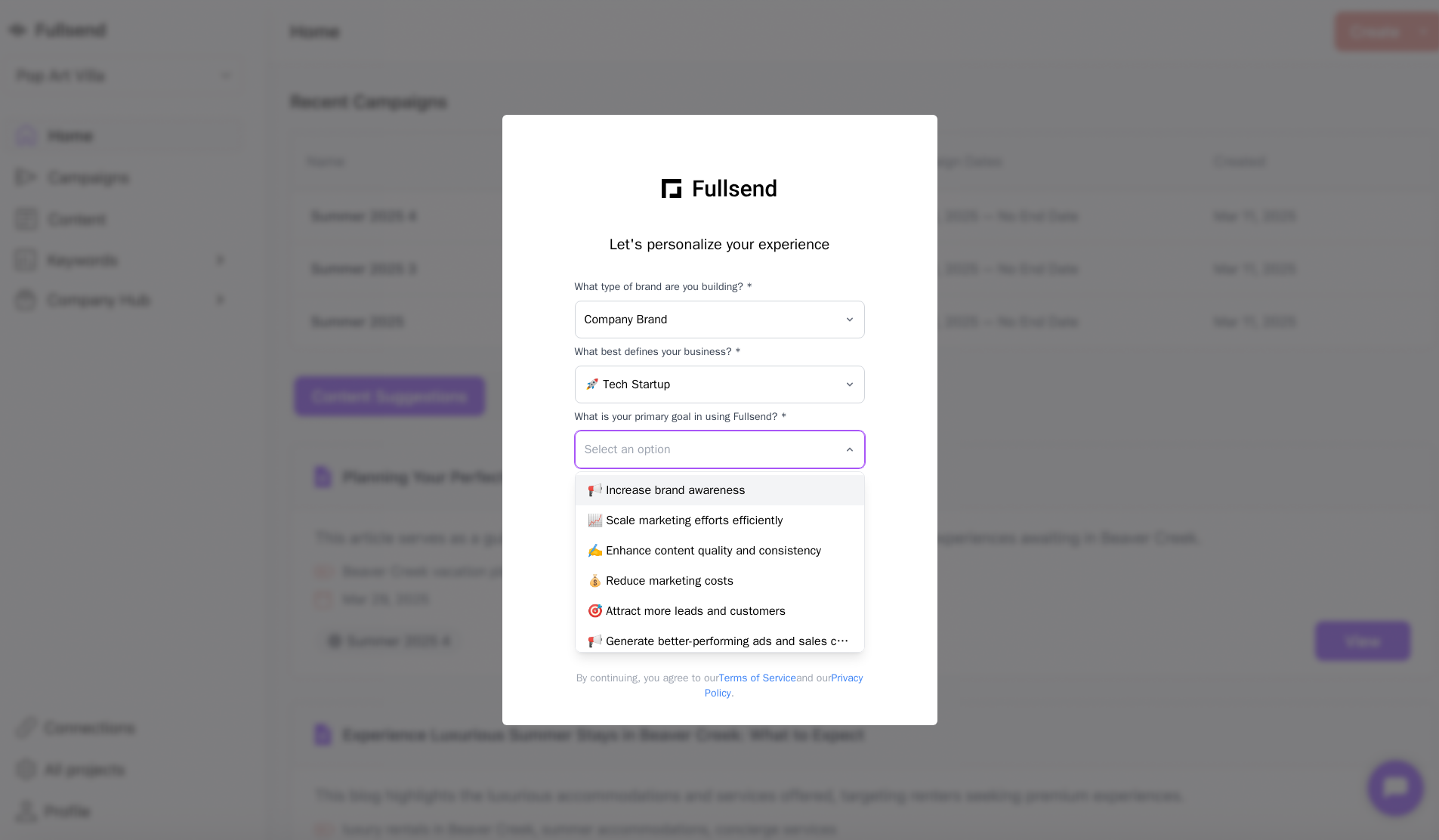 click on "📢 Increase brand awareness" at bounding box center (720, 490) 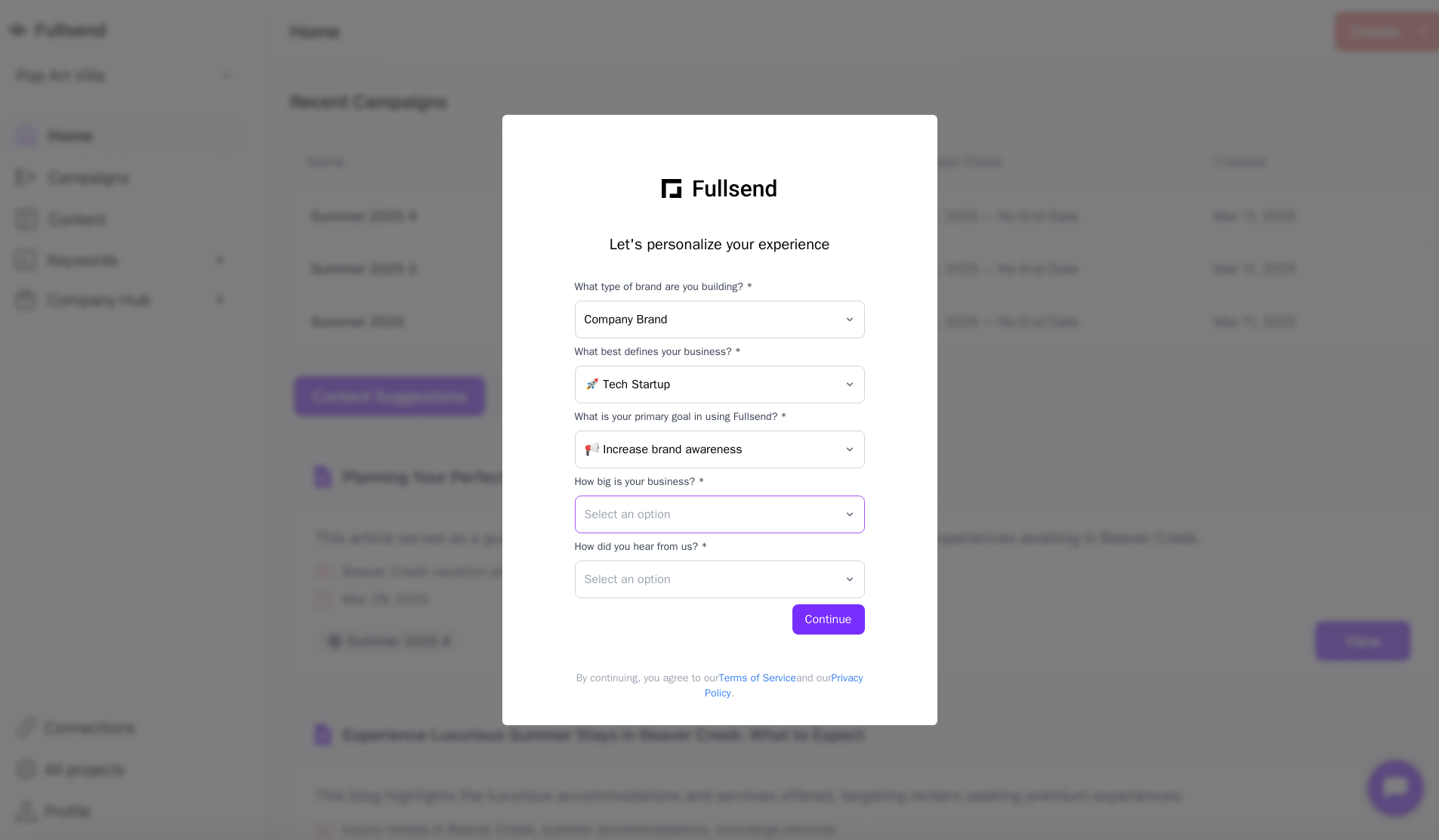 click on "Select an option" at bounding box center (709, 514) 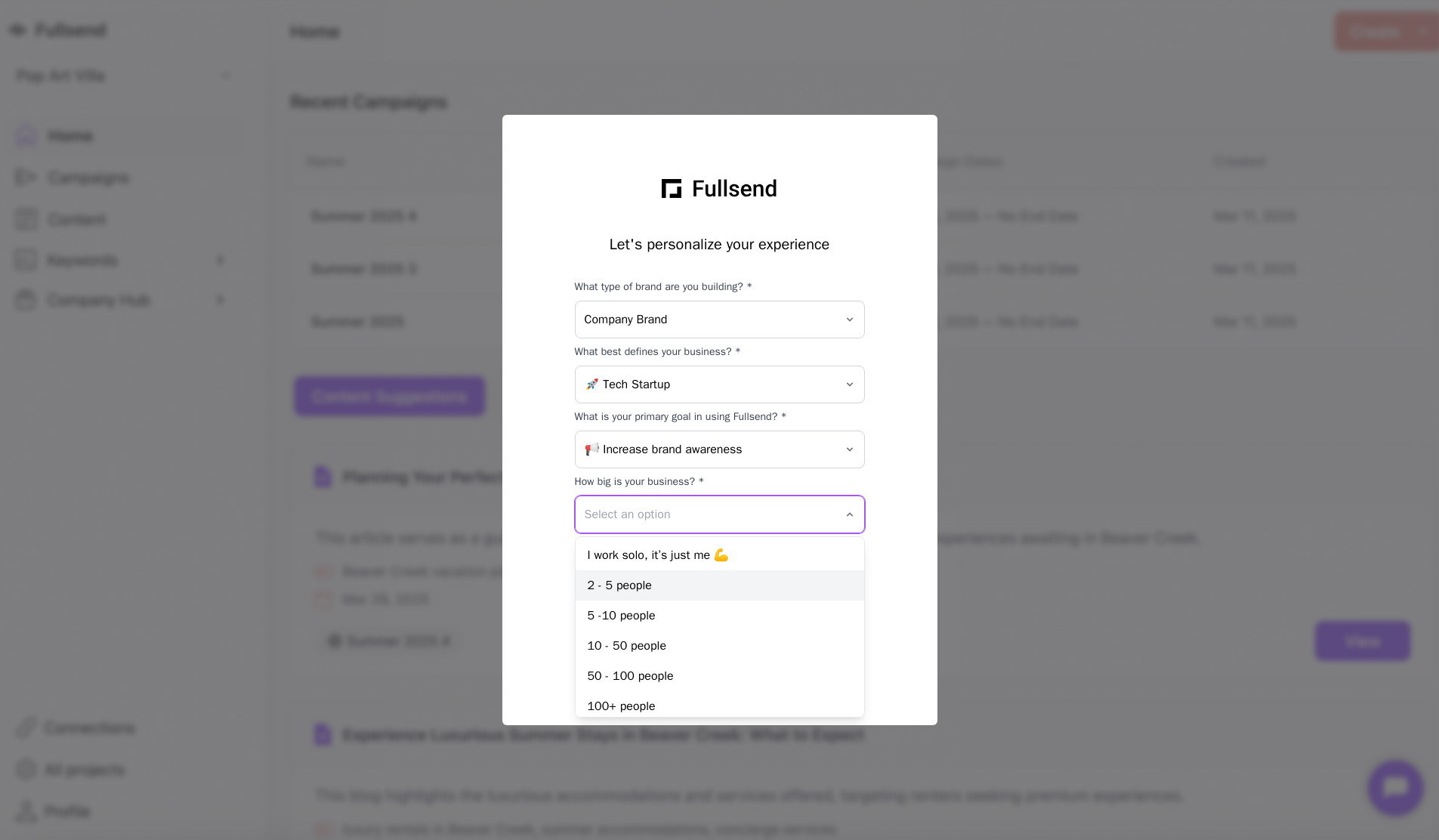 click on "2 - 5 people" at bounding box center (720, 585) 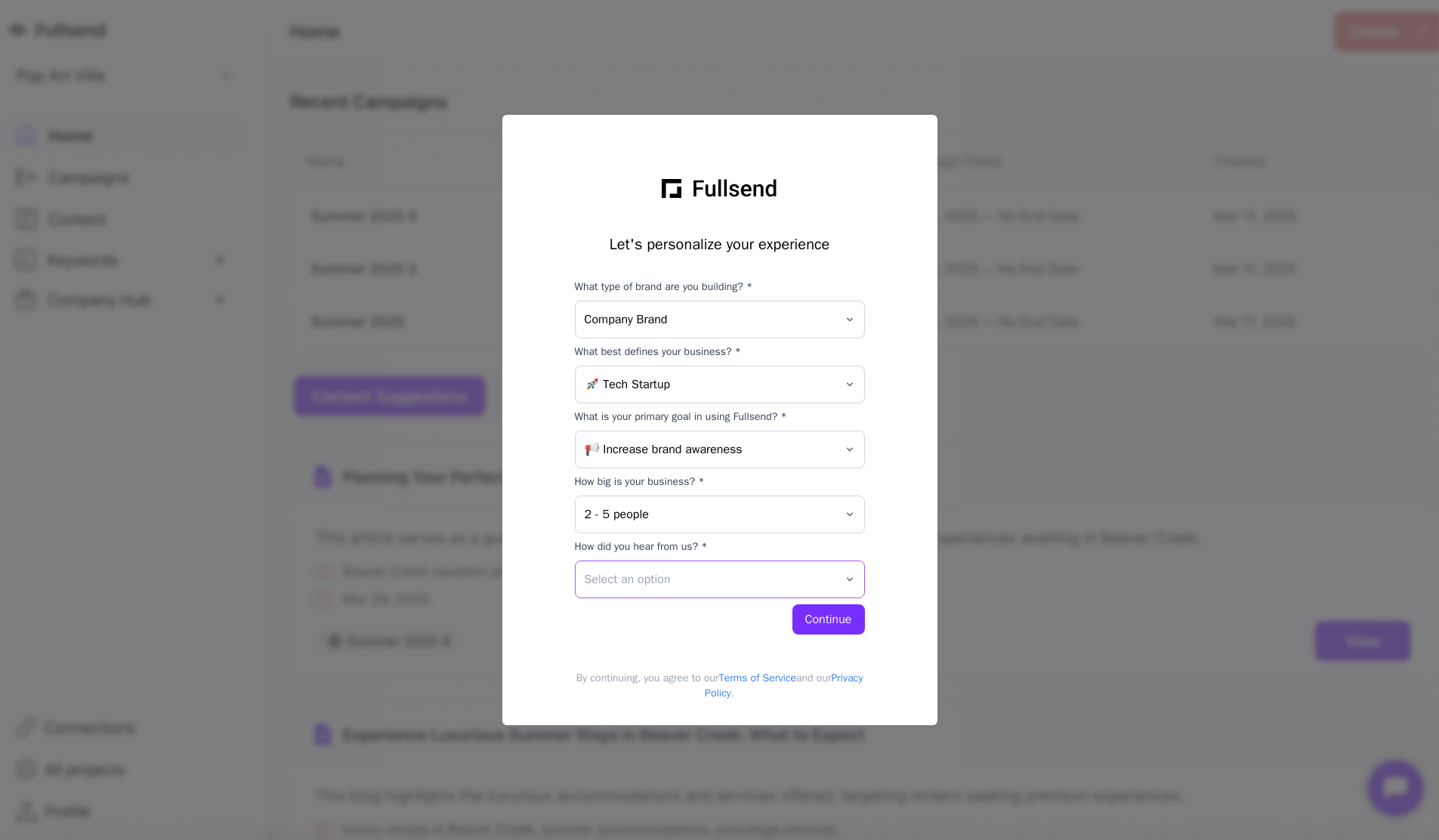 click on "Select an option" at bounding box center [709, 579] 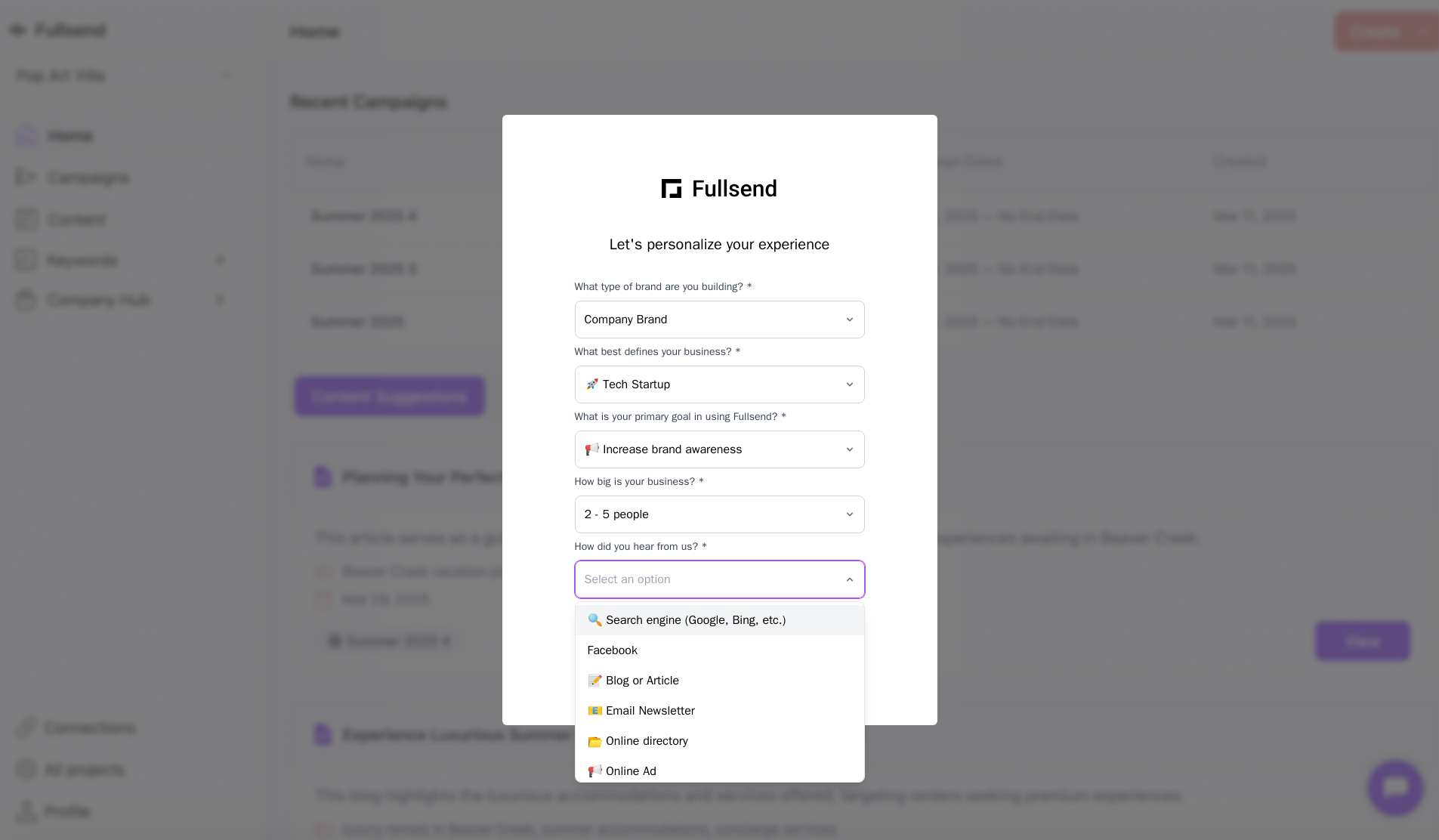 click on "🔍 Search engine (Google, Bing, etc.)" at bounding box center [720, 620] 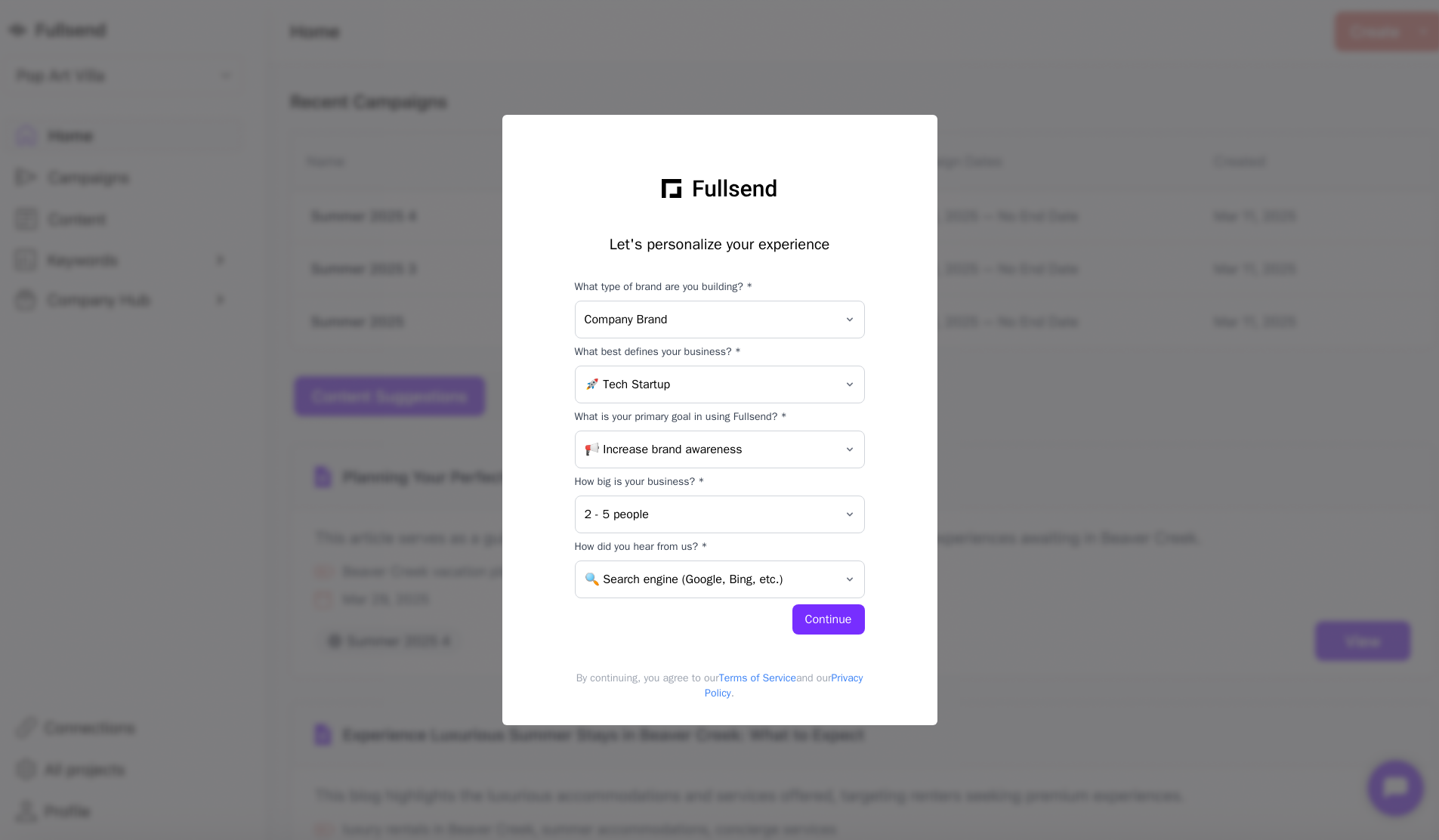 click on "Continue" at bounding box center (829, 619) 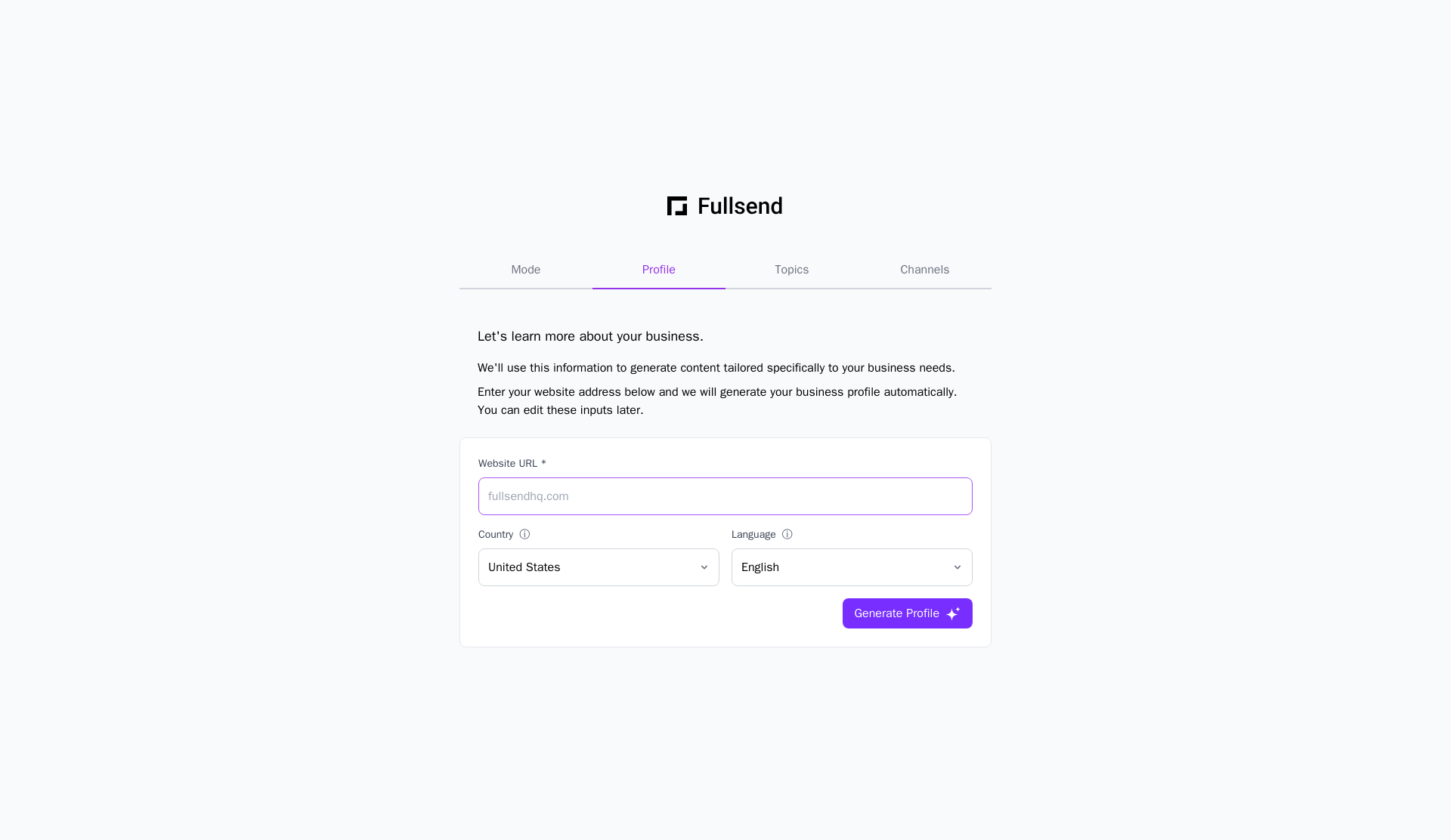 click on "Website URL *" at bounding box center (726, 496) 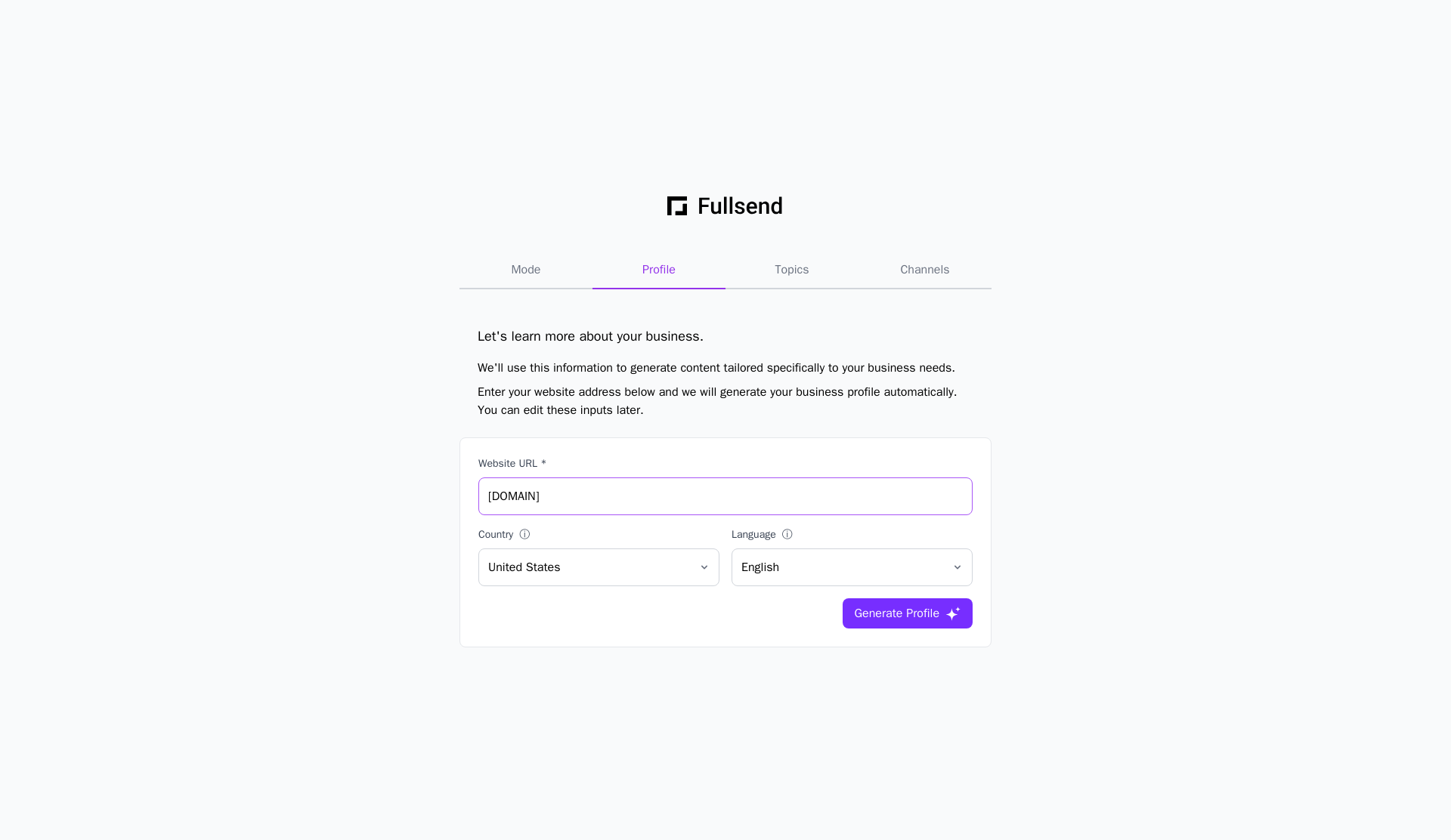 type on "[DOMAIN]" 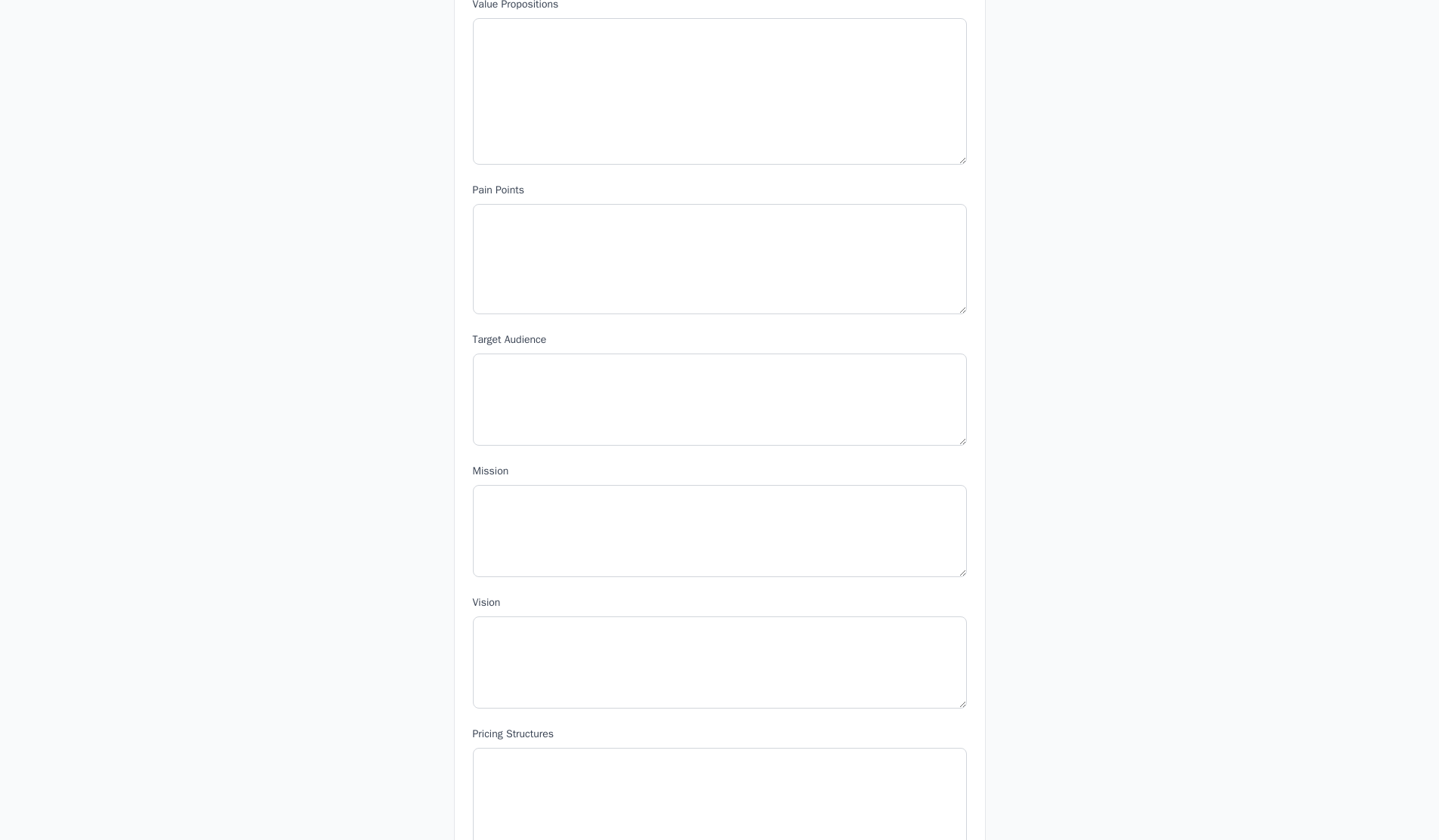 scroll, scrollTop: 845, scrollLeft: 0, axis: vertical 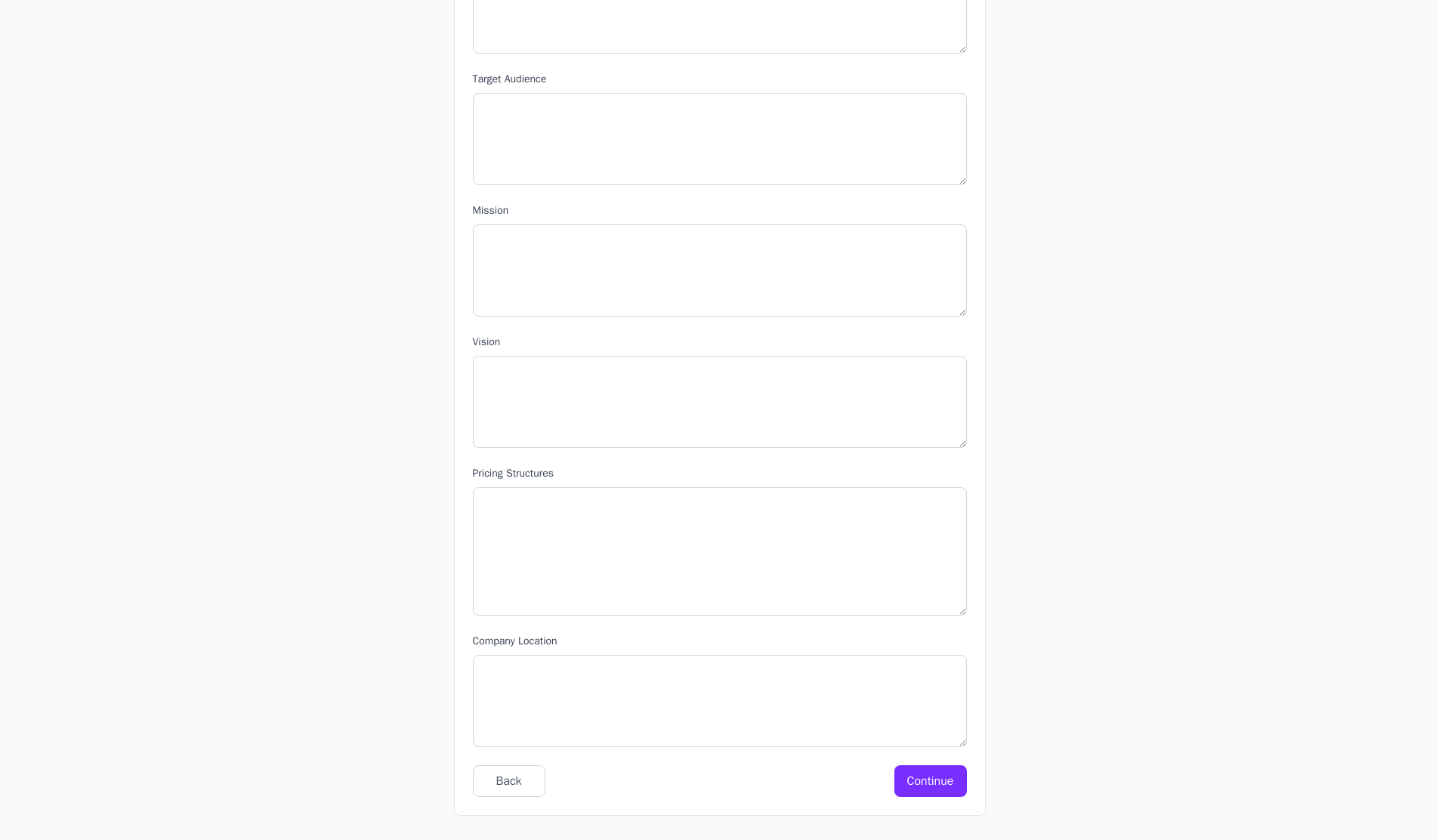 click on "Continue" at bounding box center [931, 781] 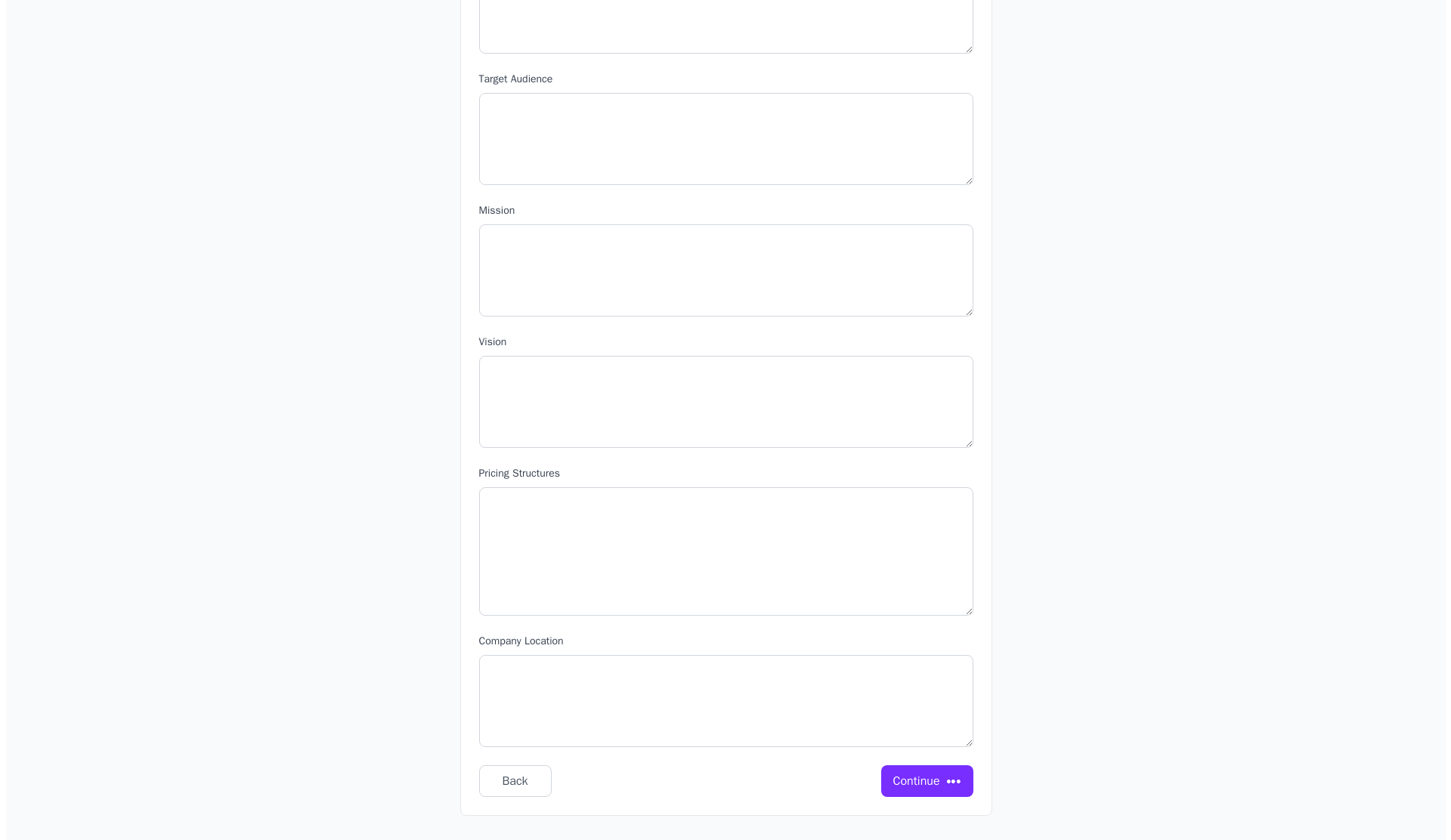 scroll, scrollTop: 0, scrollLeft: 0, axis: both 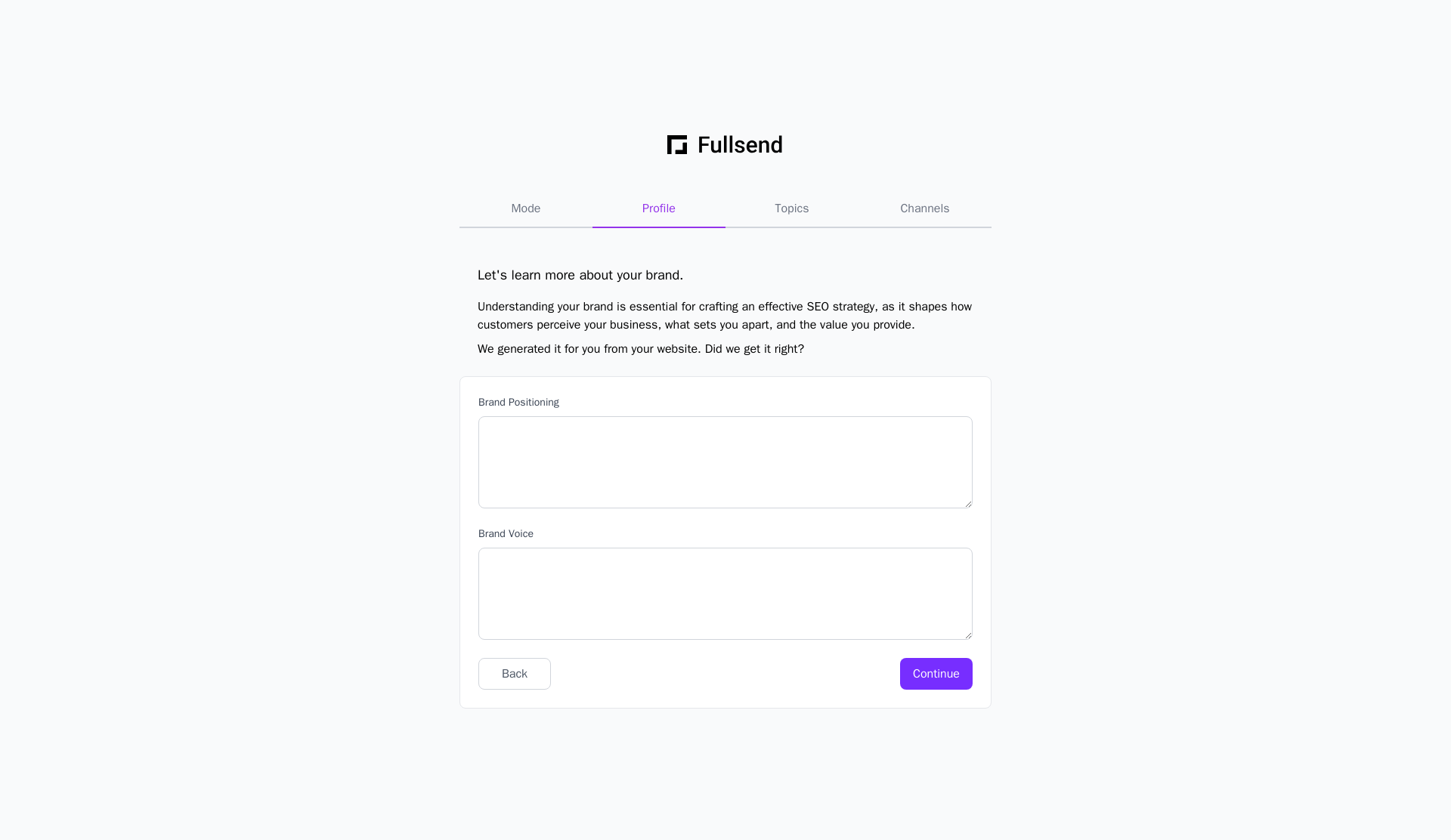 click on "Continue" at bounding box center [936, 674] 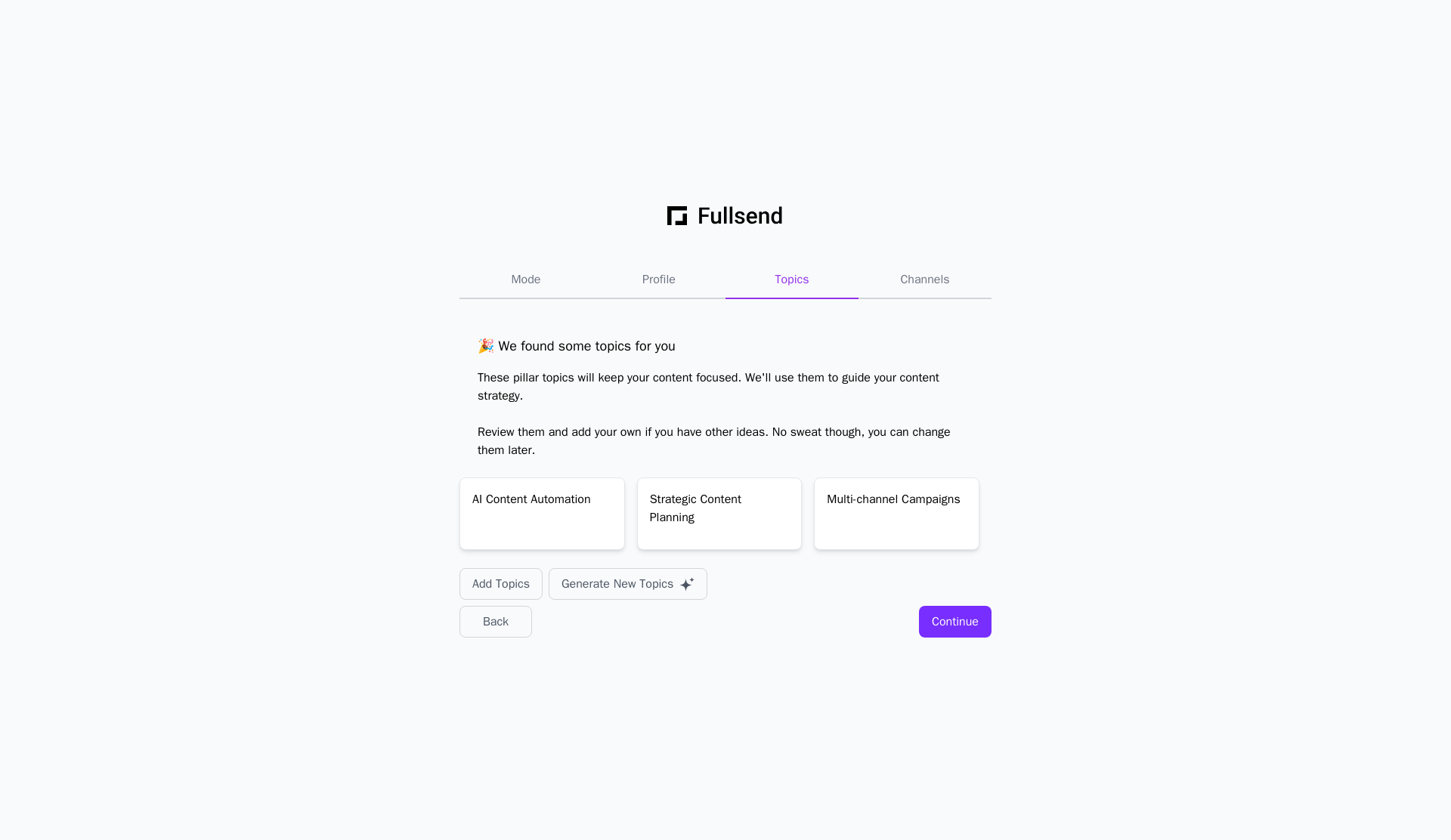click on "Continue" 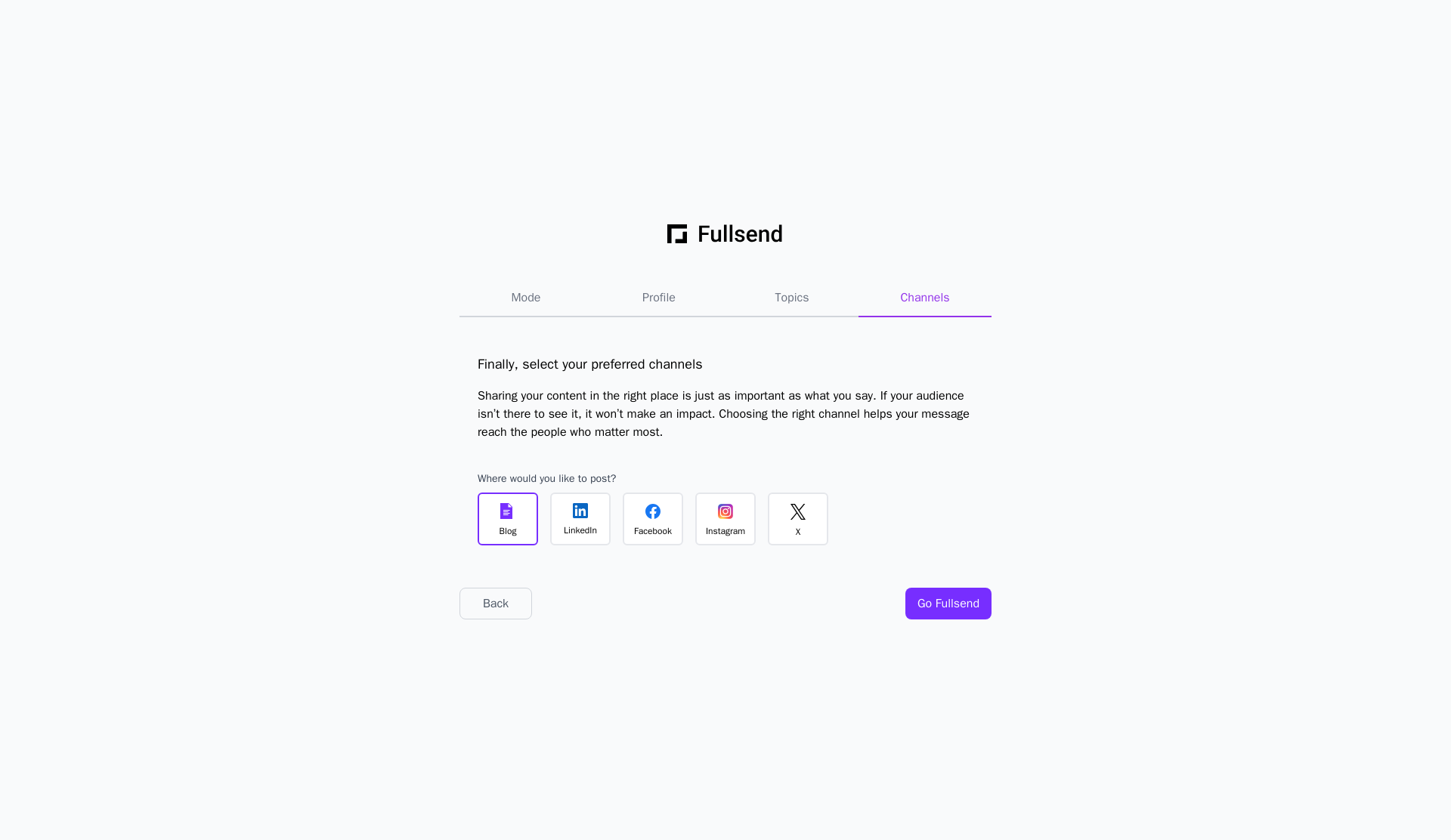 click on "Blog" 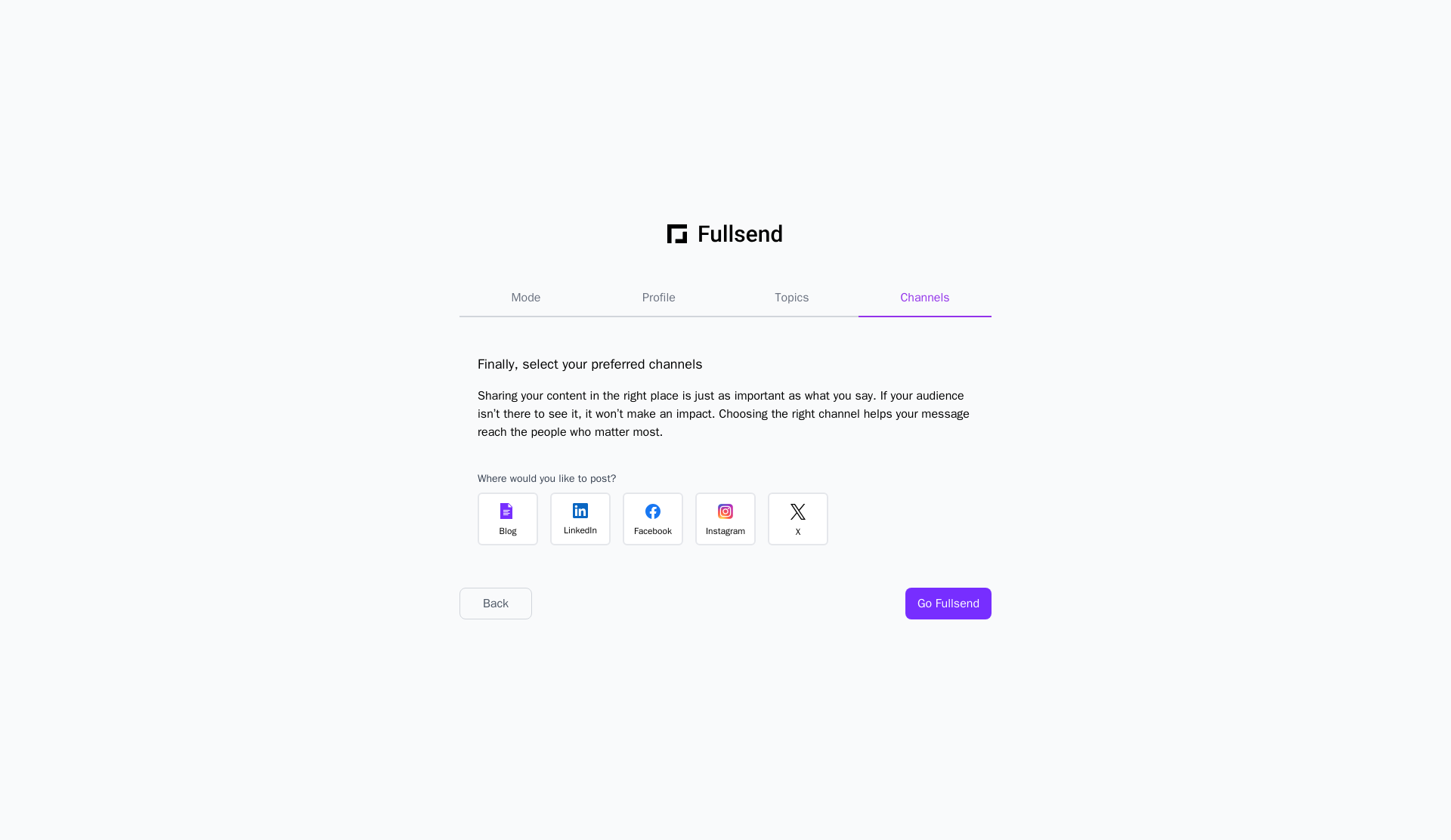 click on "LinkedIn" at bounding box center [580, 530] 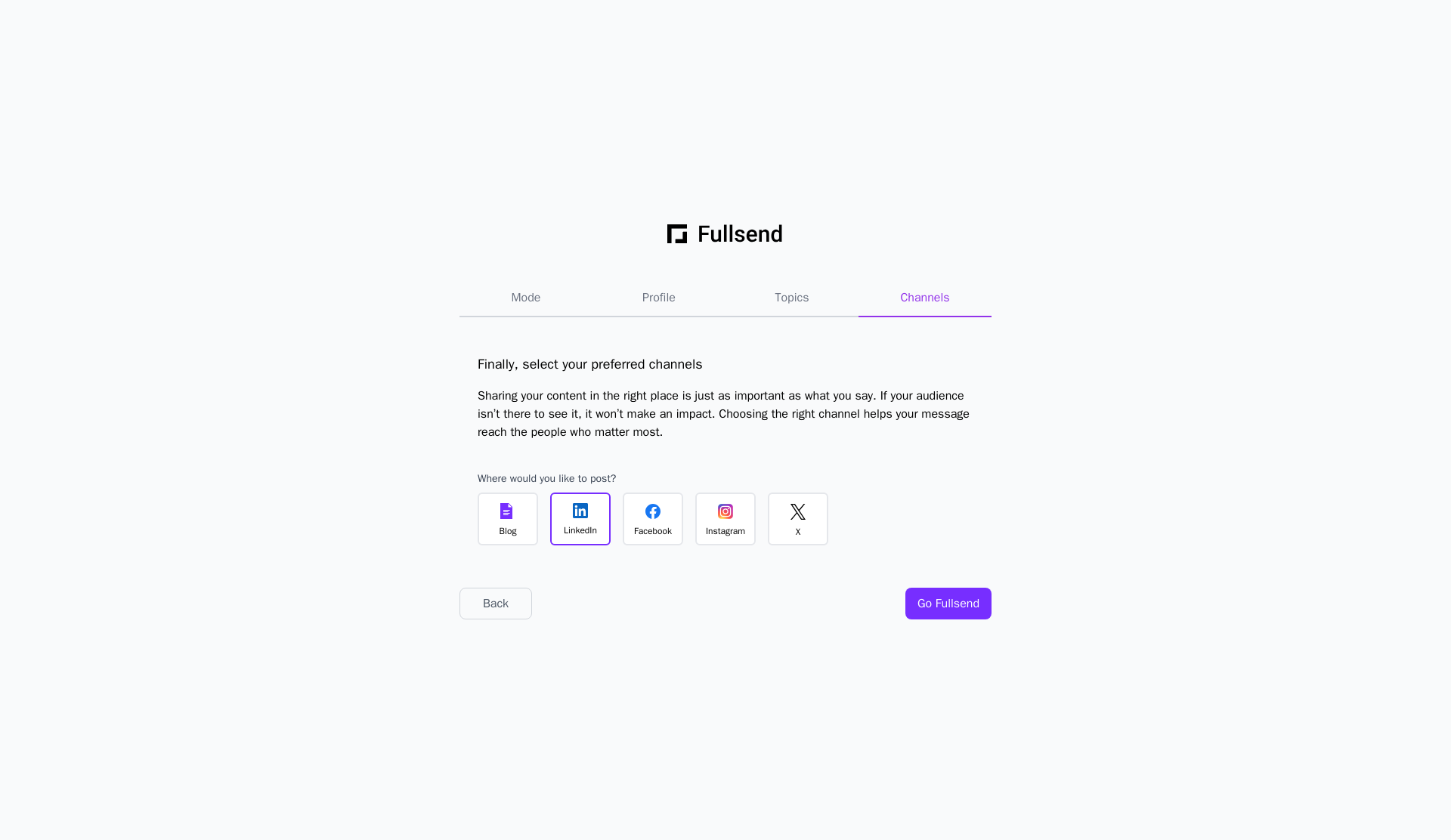 click on "X" 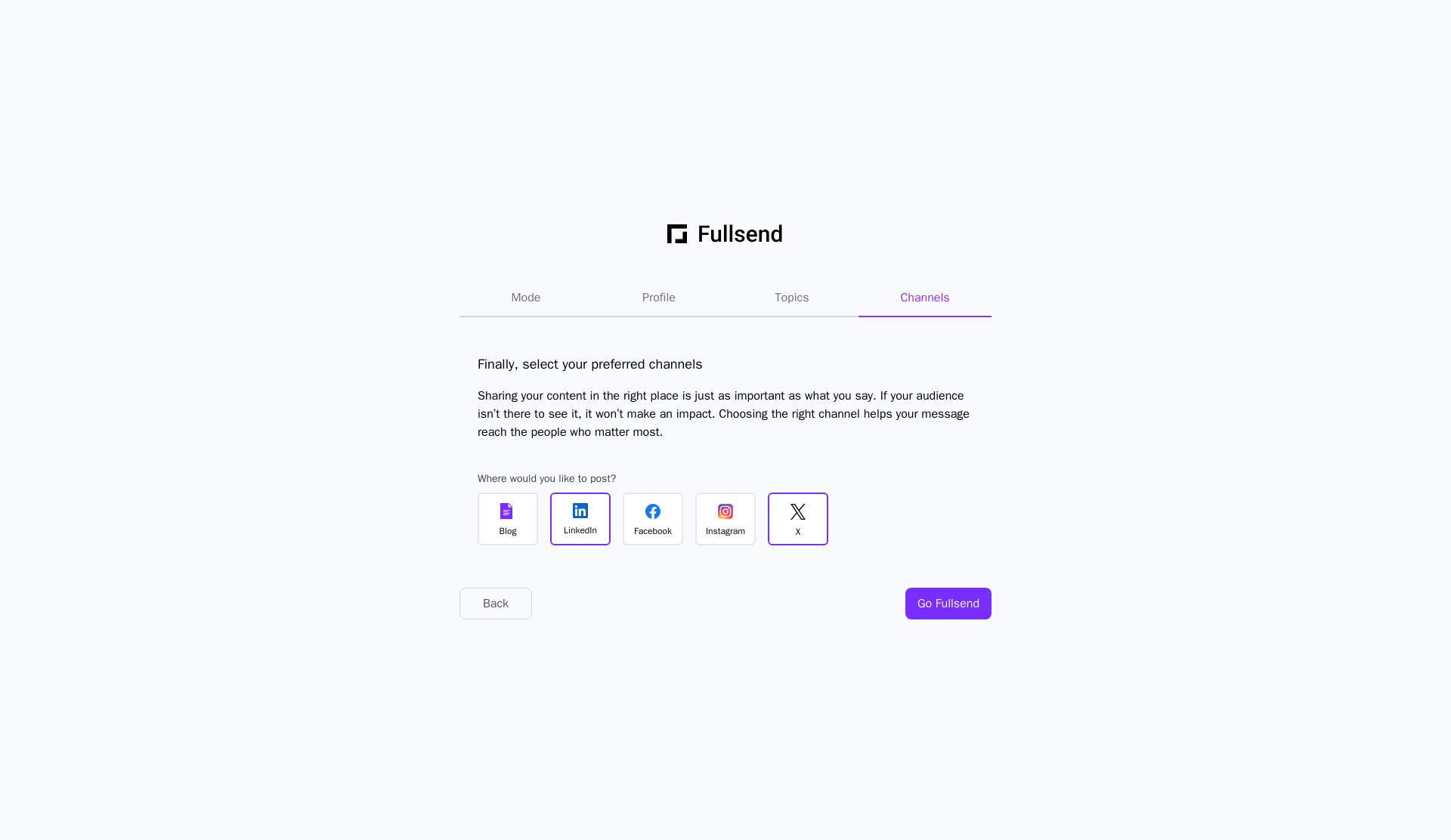 click on "Go Fullsend" at bounding box center [948, 604] 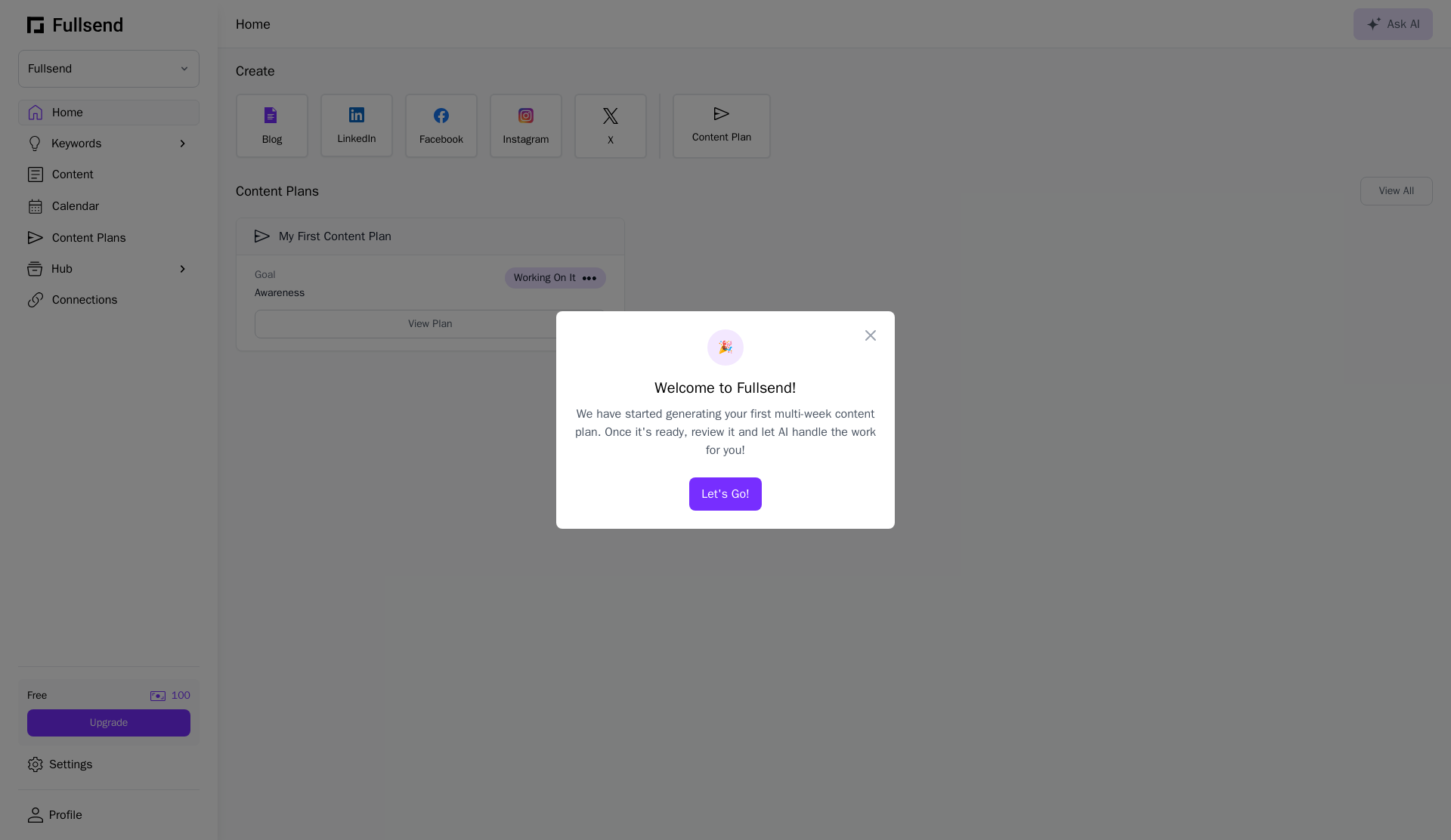 click on "Let's Go!" at bounding box center [726, 494] 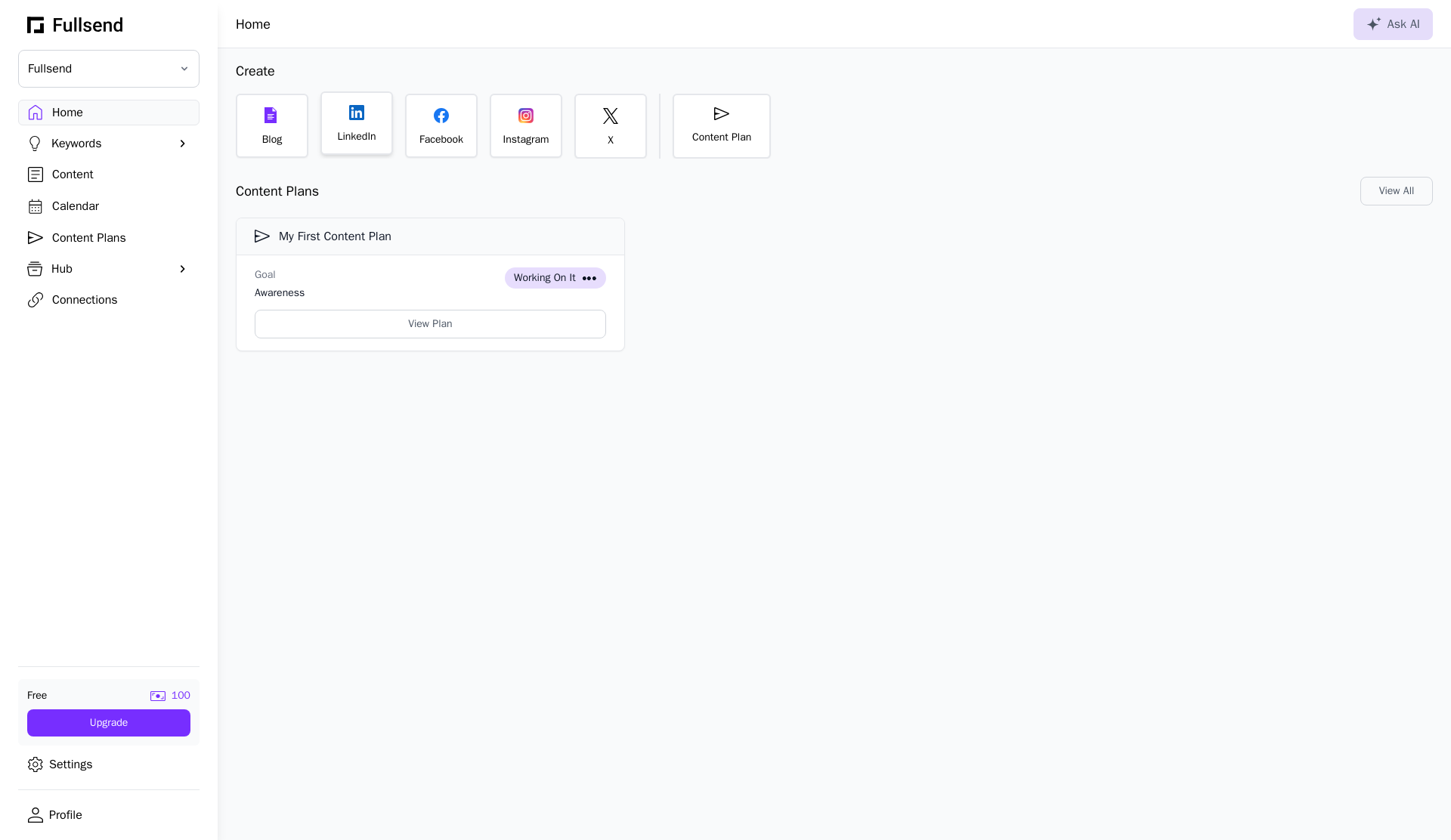 click on "LinkedIn" at bounding box center (356, 137) 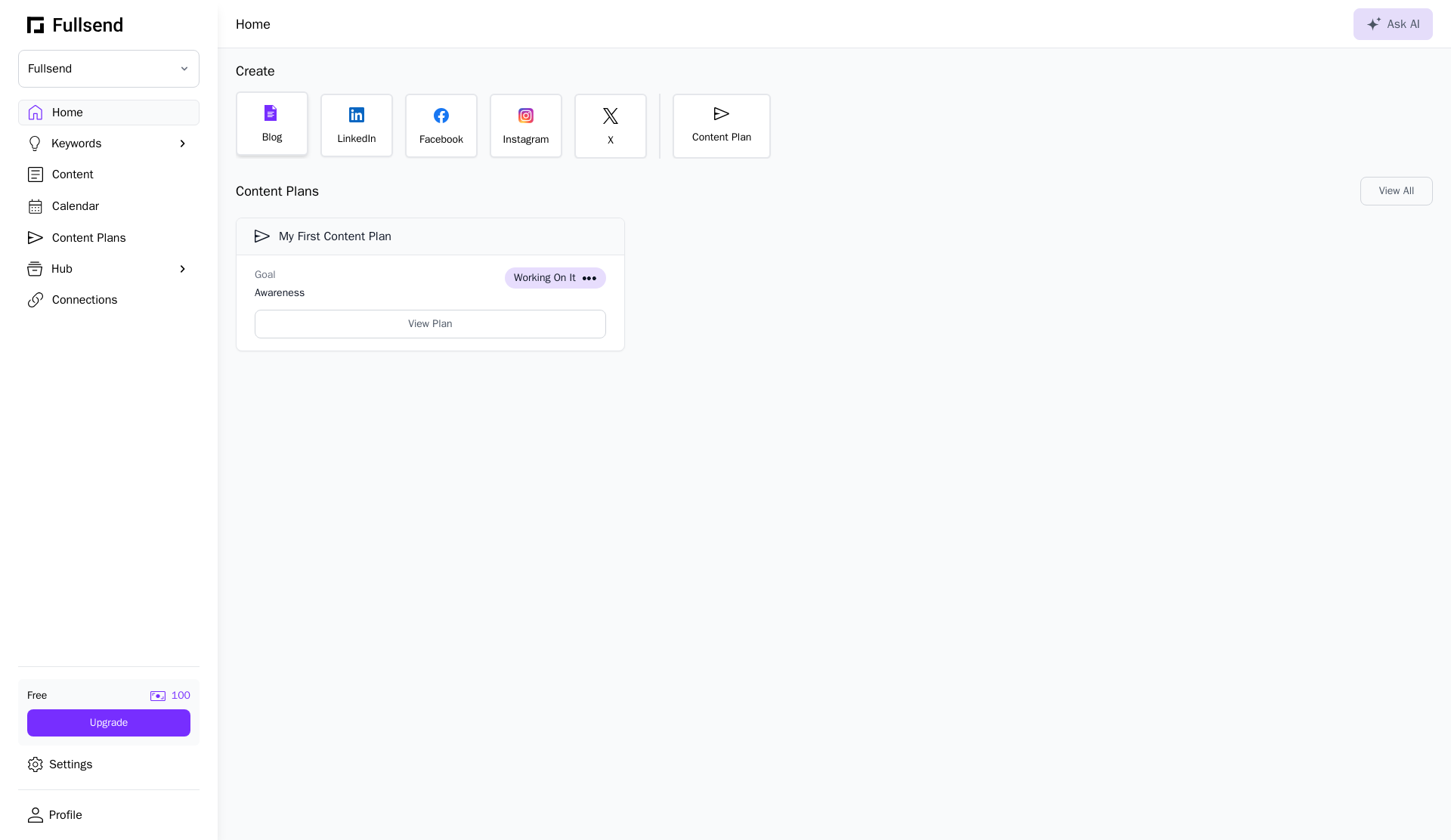 click on "Blog" at bounding box center (272, 137) 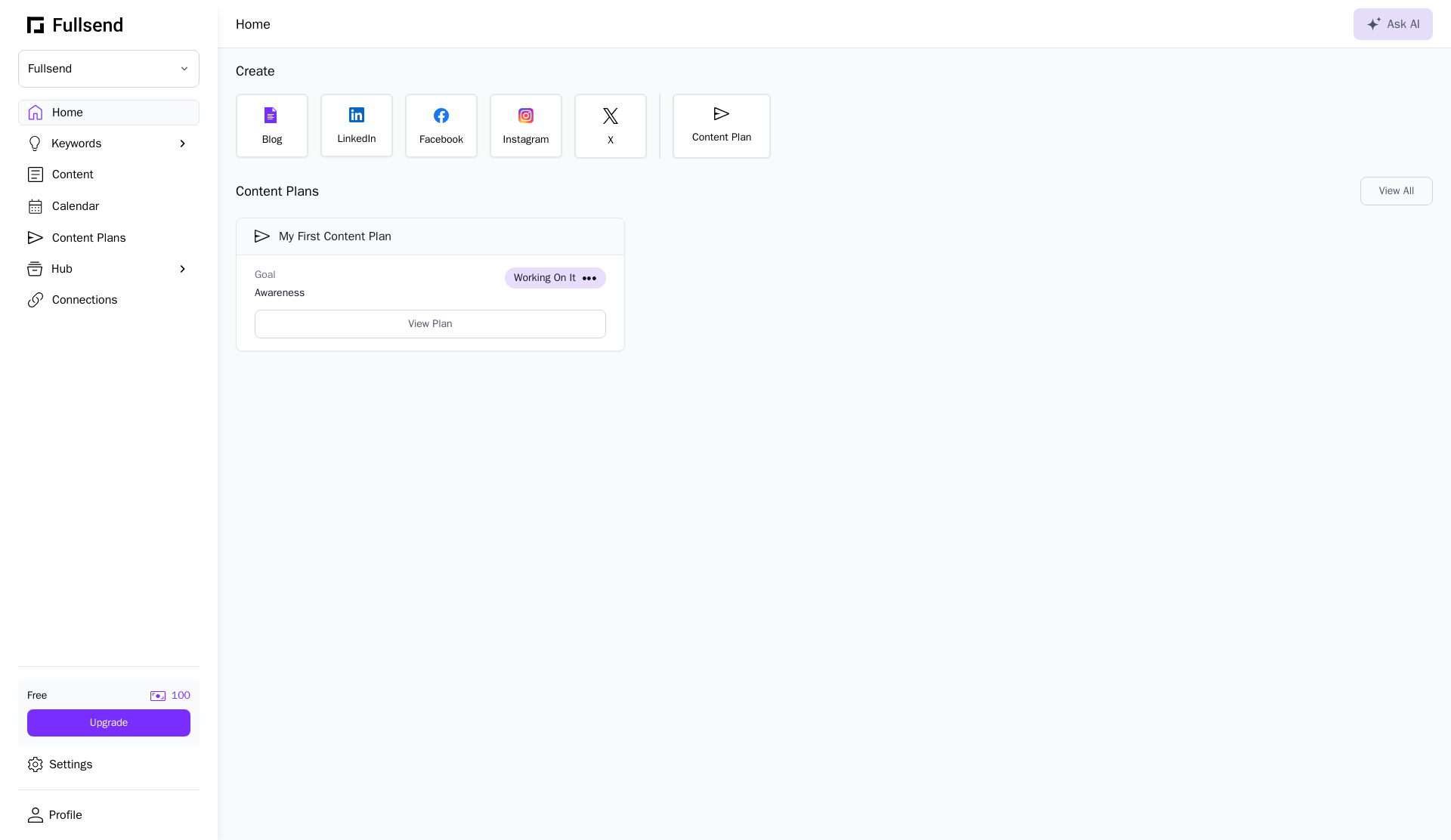 click on "Keywords" at bounding box center [109, 144] 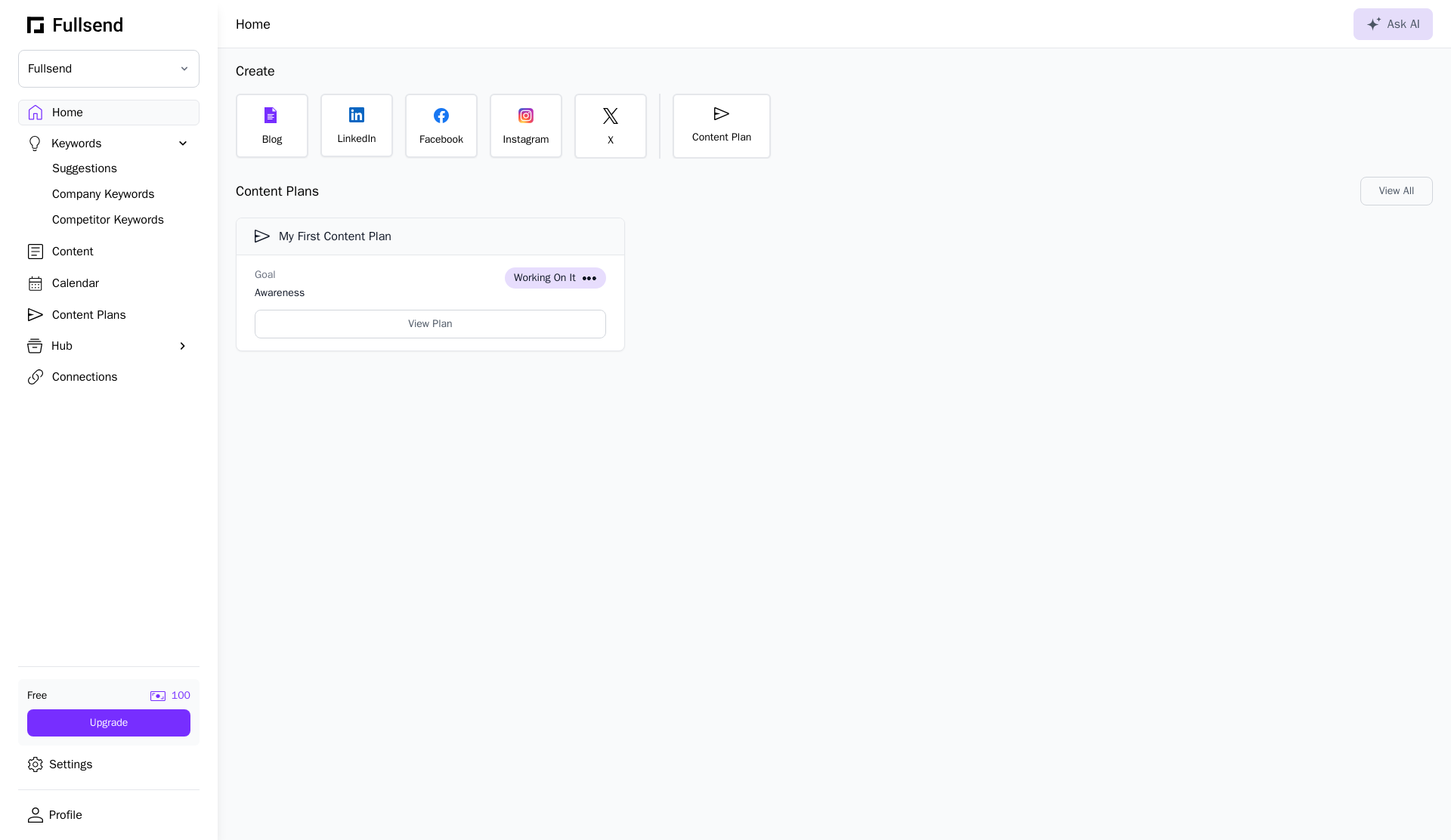 click on "Suggestions" at bounding box center (121, 168) 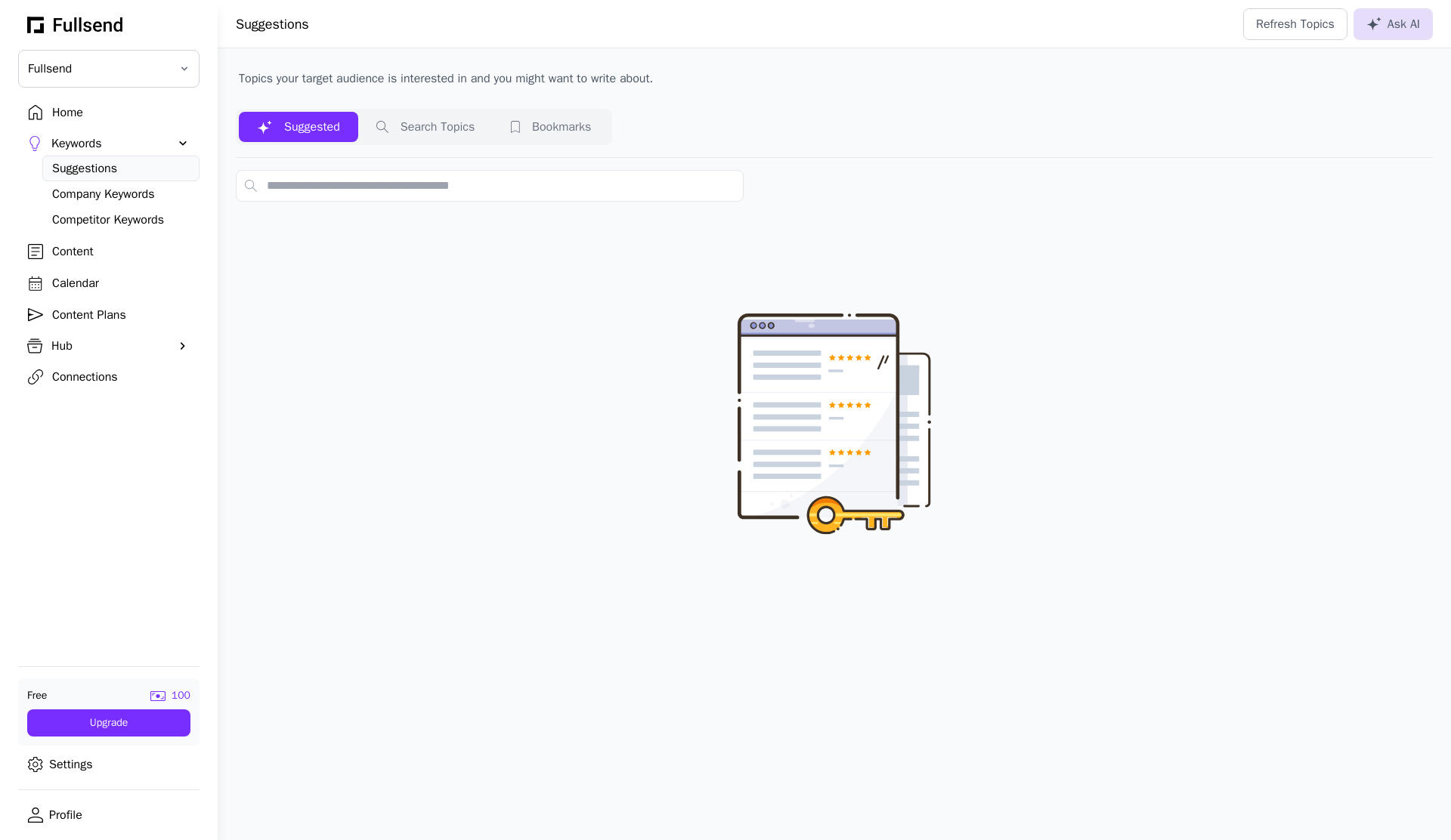 click on "Home" at bounding box center [121, 113] 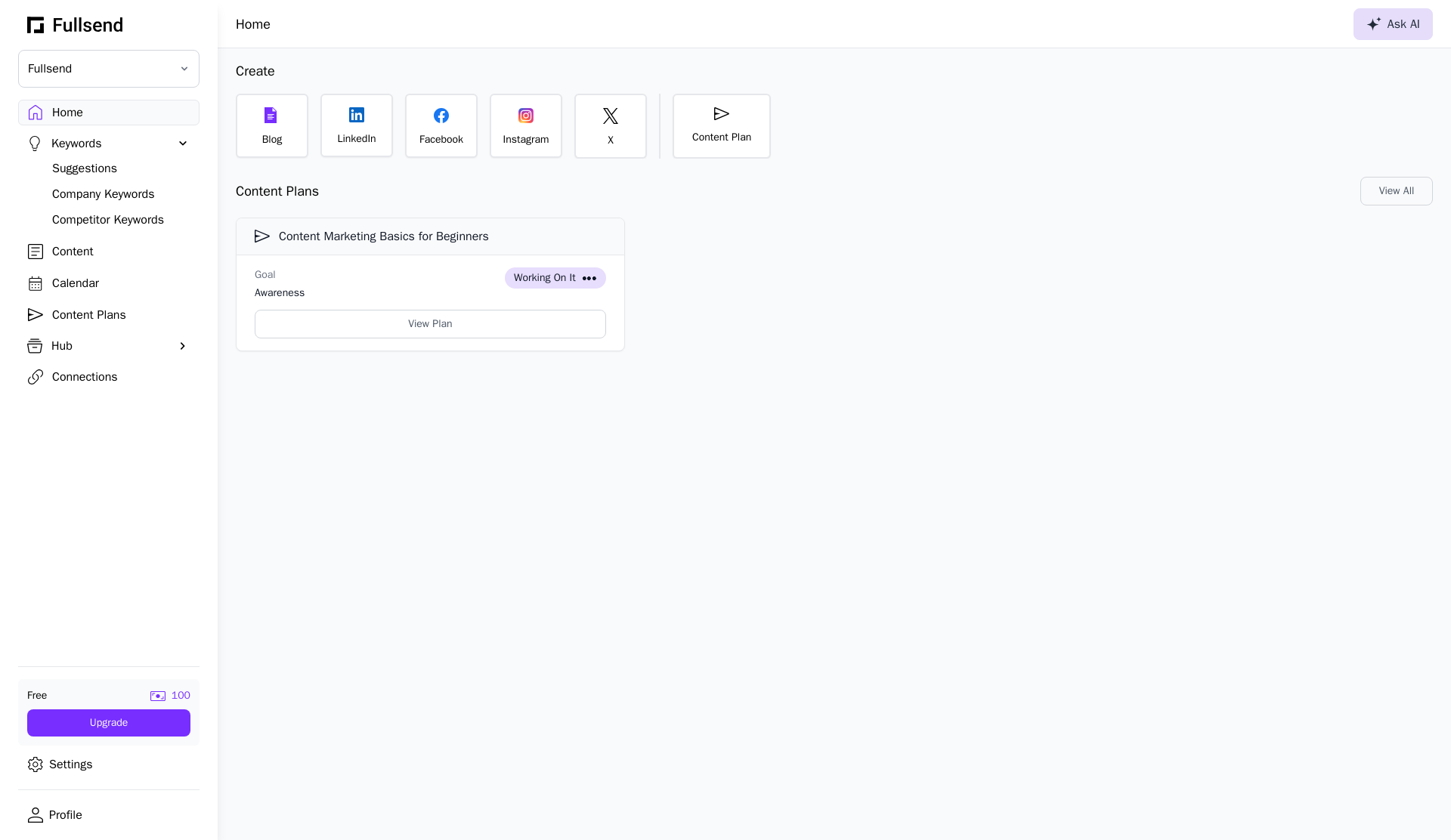 click on "Ask AI" at bounding box center (1393, 24) 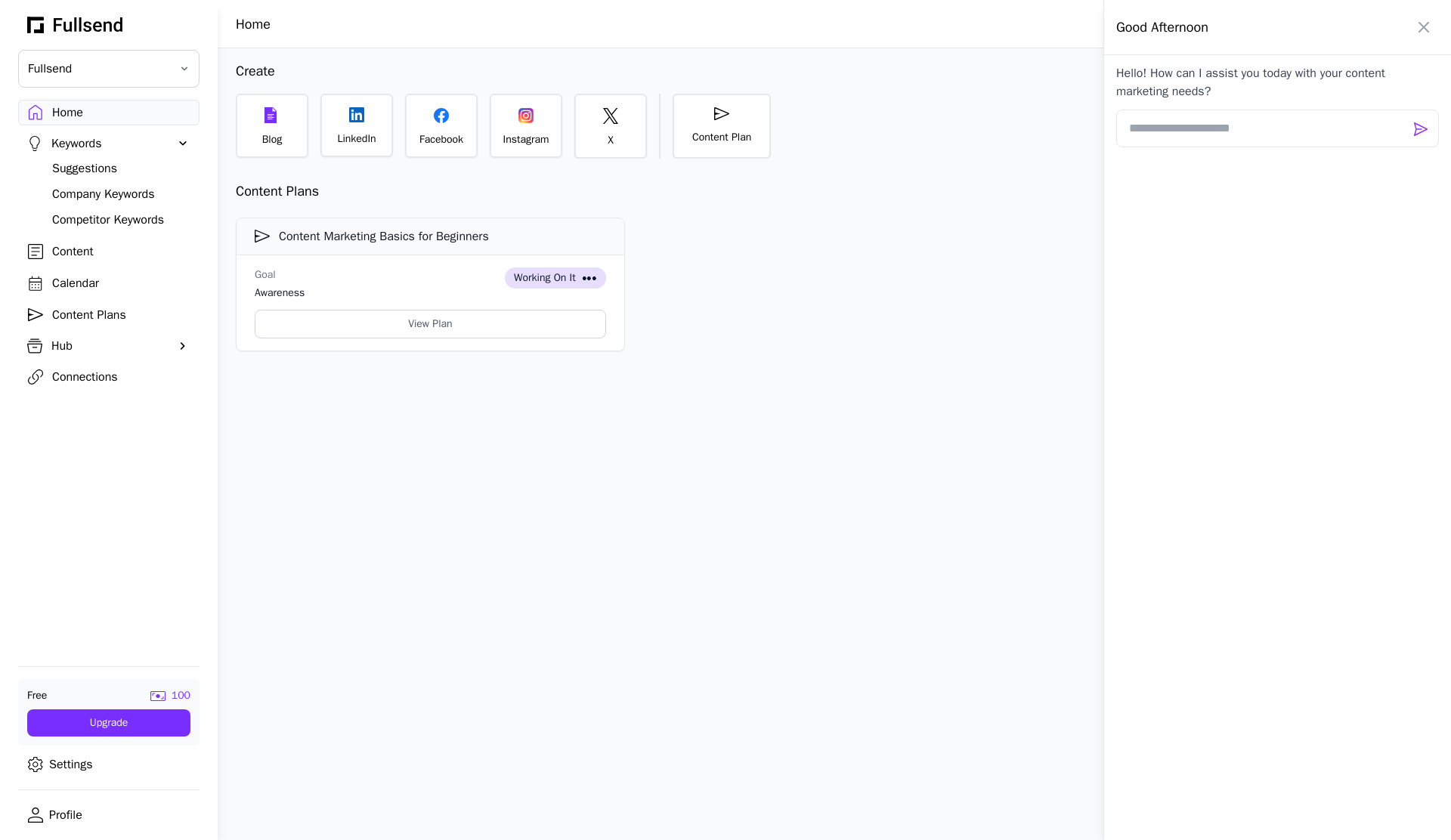 click at bounding box center [726, 420] 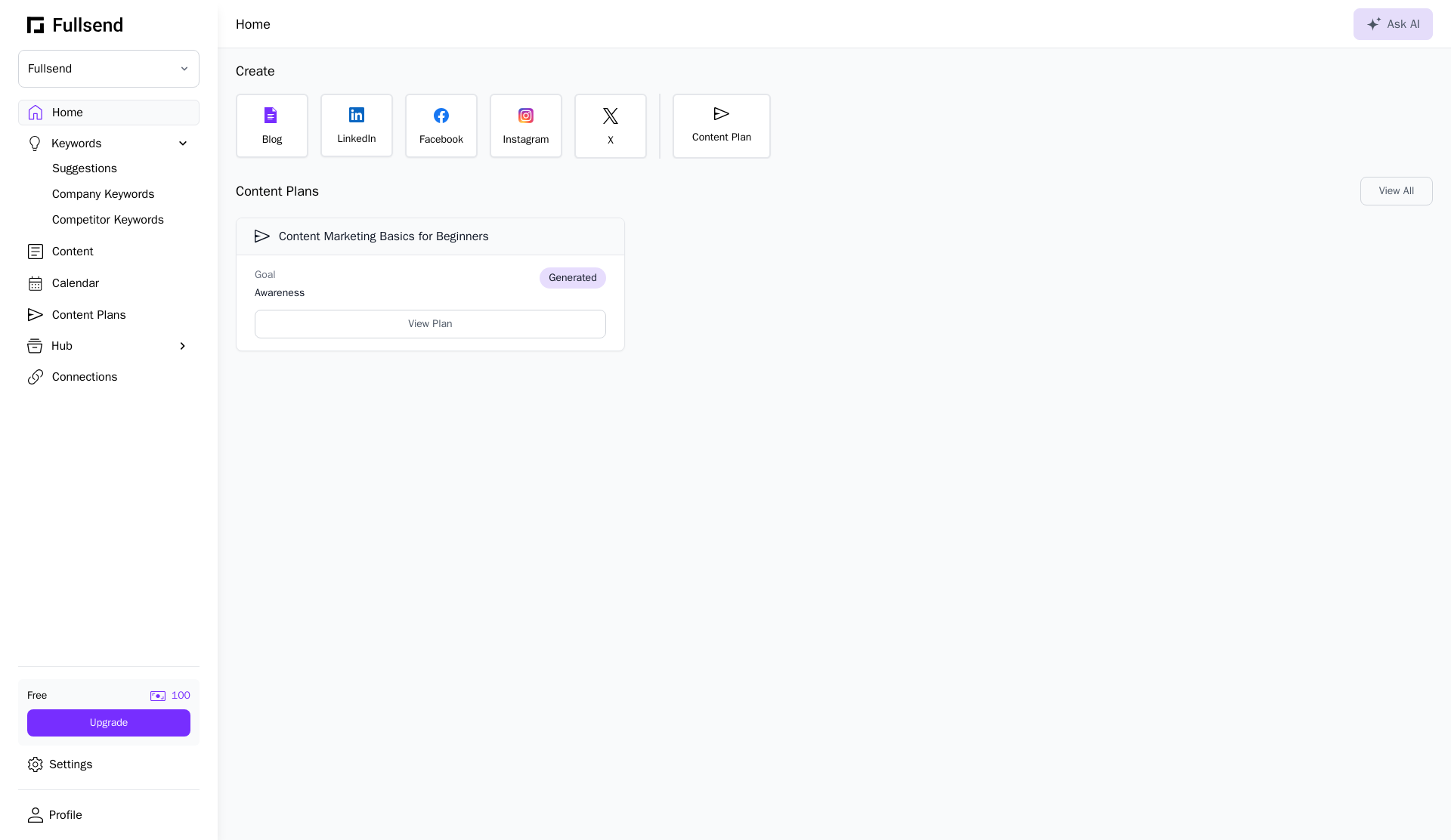 click on "Home  Ask AI  Create Blog LinkedIn Facebook Instagram X Content Plan  Content Plans  View All  Content Marketing Basics for Beginners Goal awareness generated   View Plan" at bounding box center (834, 420) 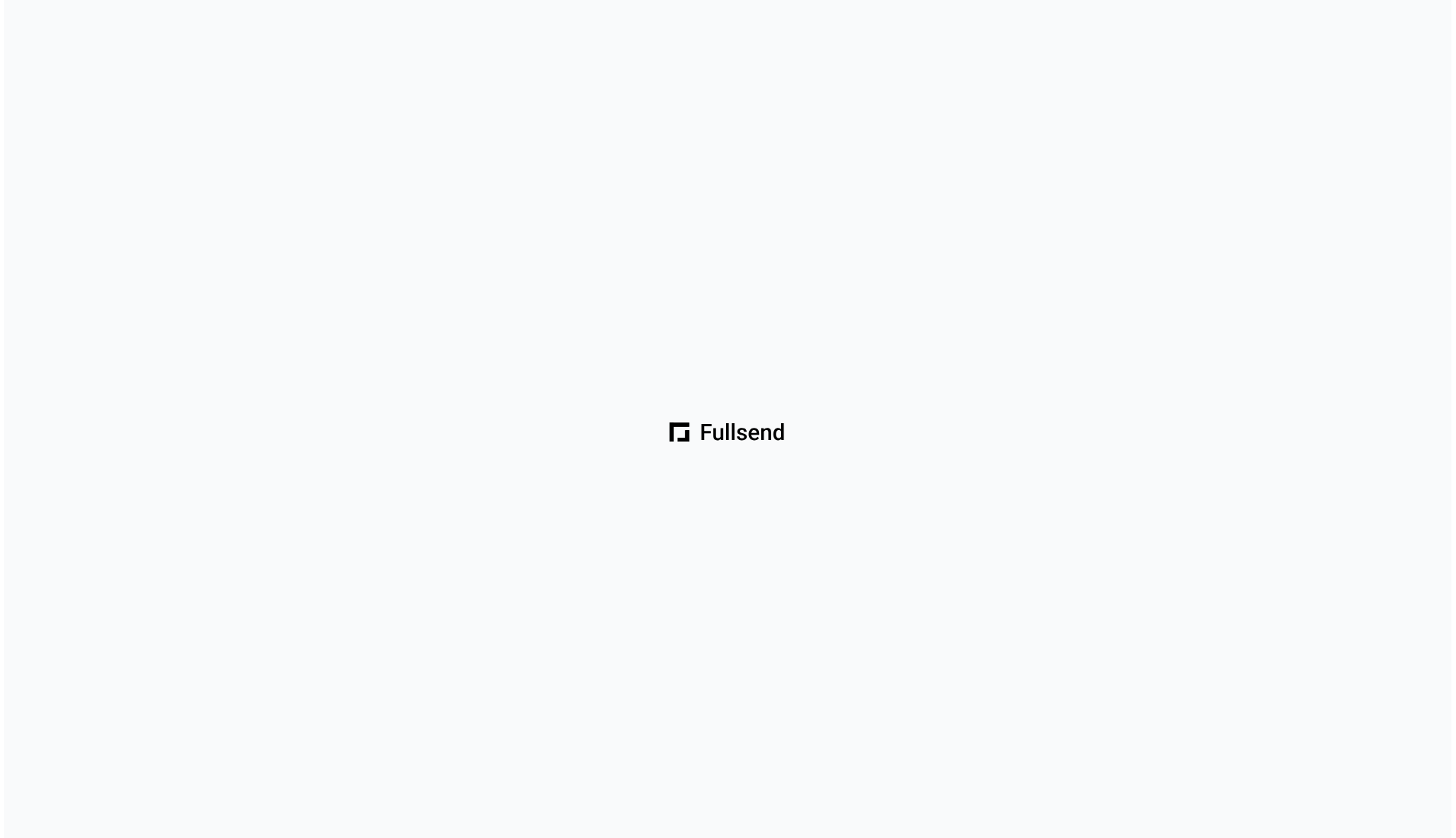 scroll, scrollTop: 0, scrollLeft: 0, axis: both 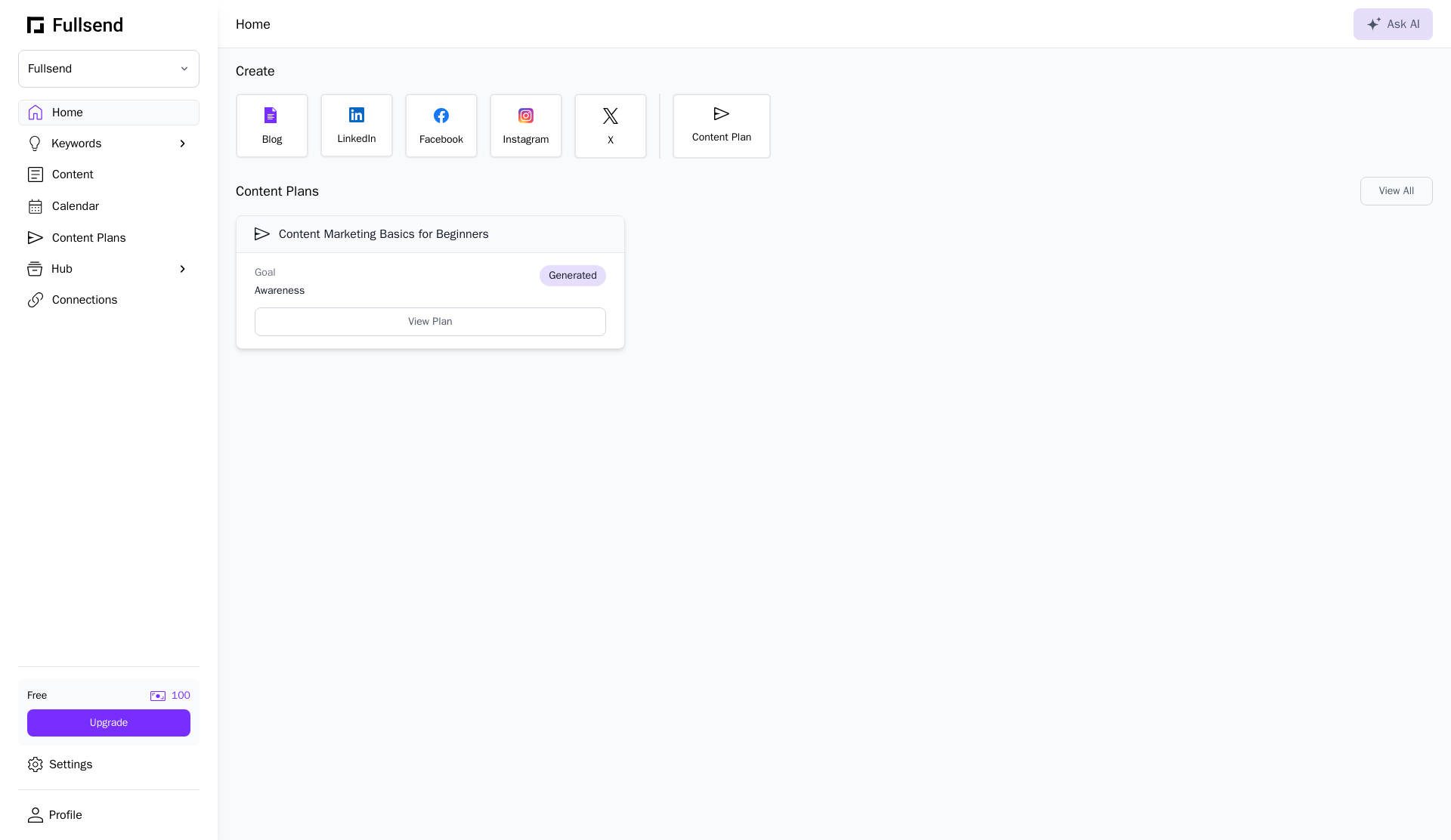 click on "Goal awareness generated   View Plan" at bounding box center [430, 301] 